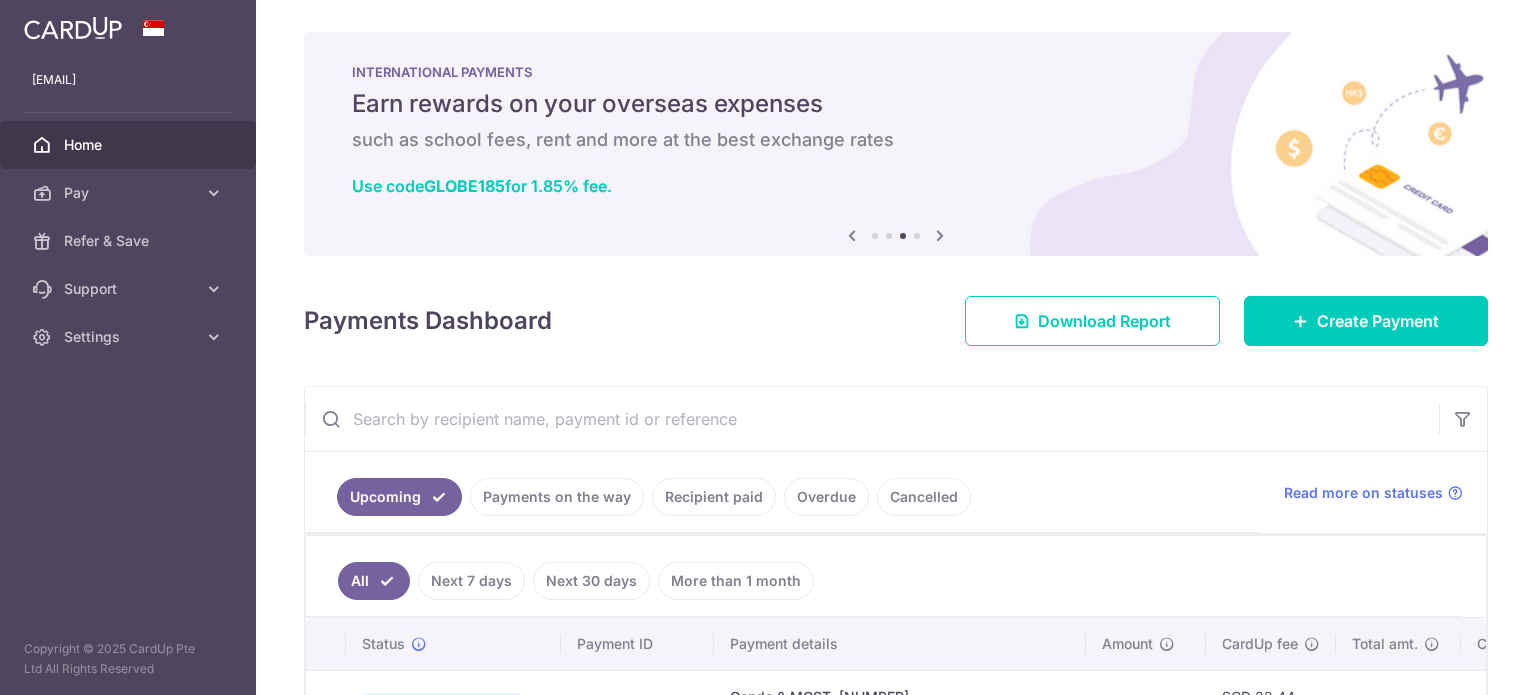 scroll, scrollTop: 0, scrollLeft: 0, axis: both 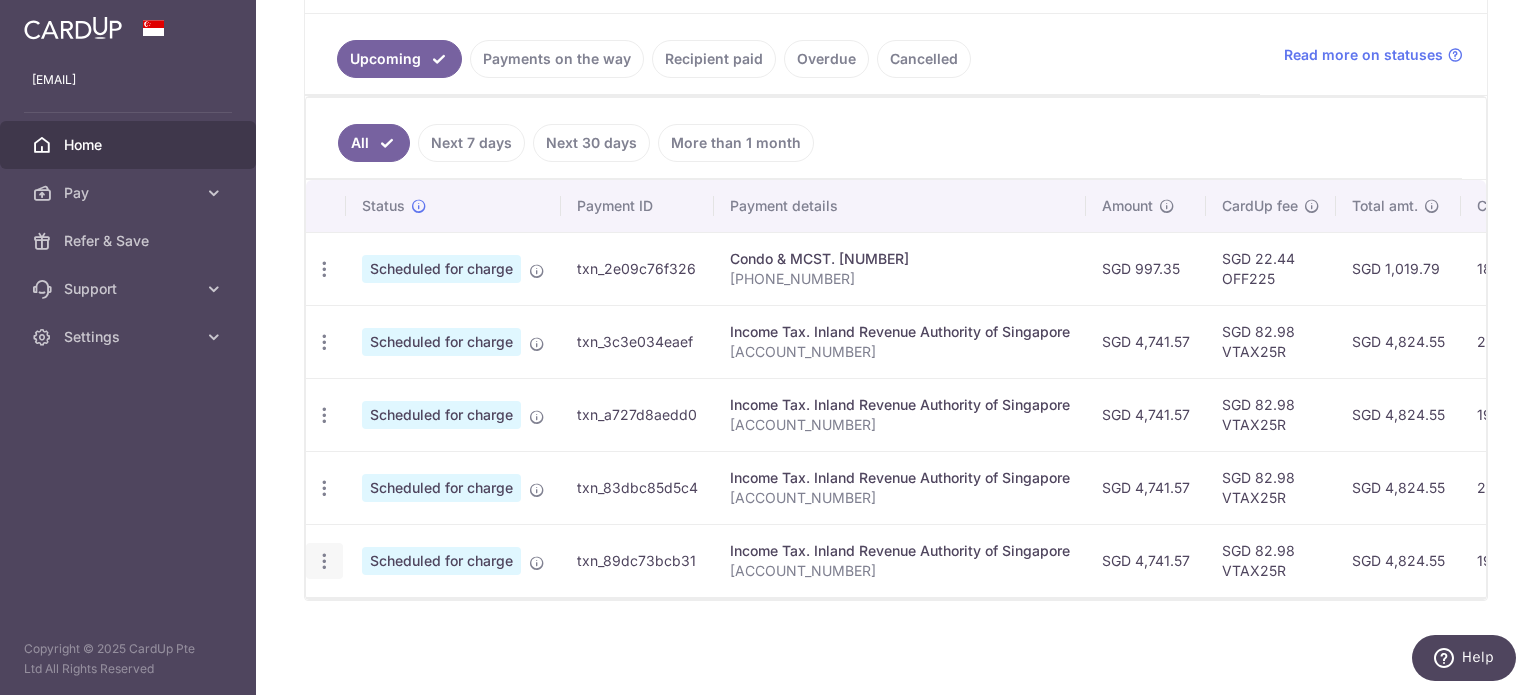 click at bounding box center [324, 269] 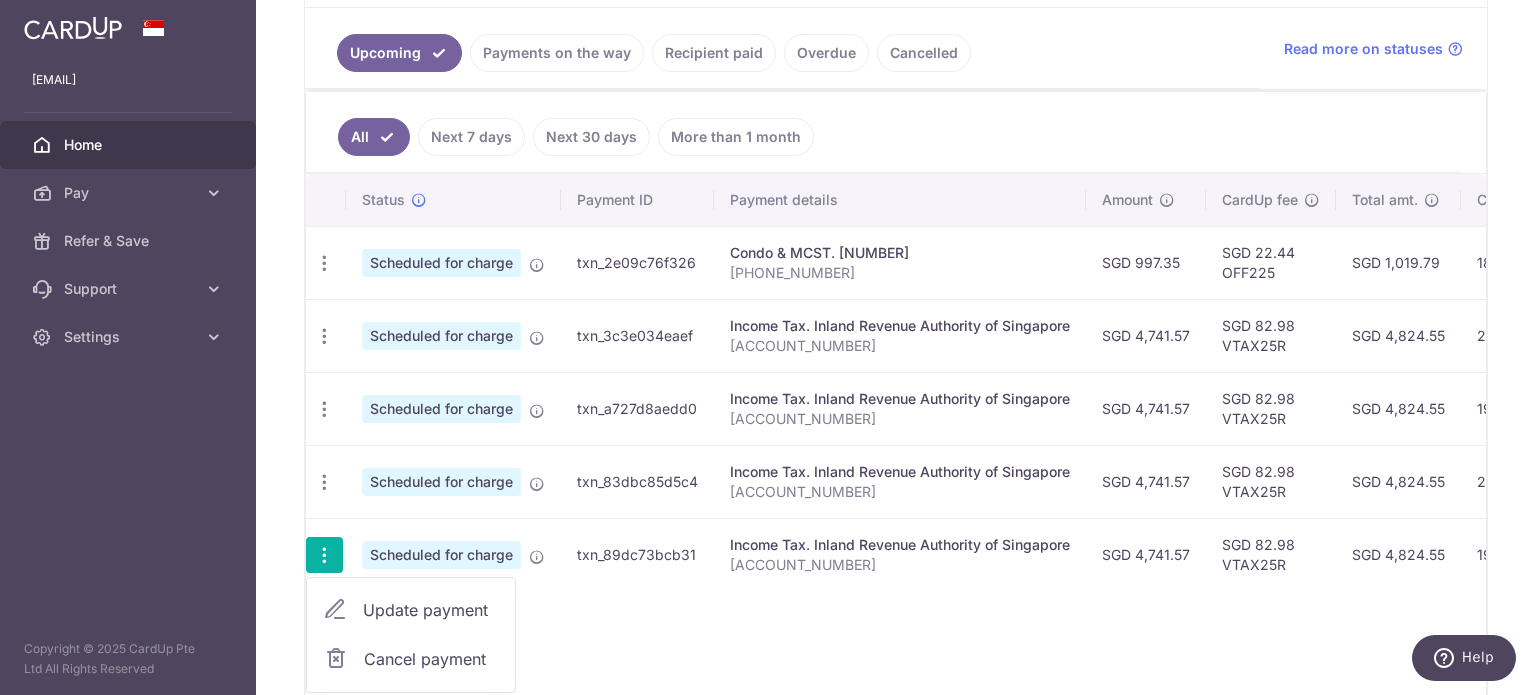 click on "Cancel payment" at bounding box center (411, 659) 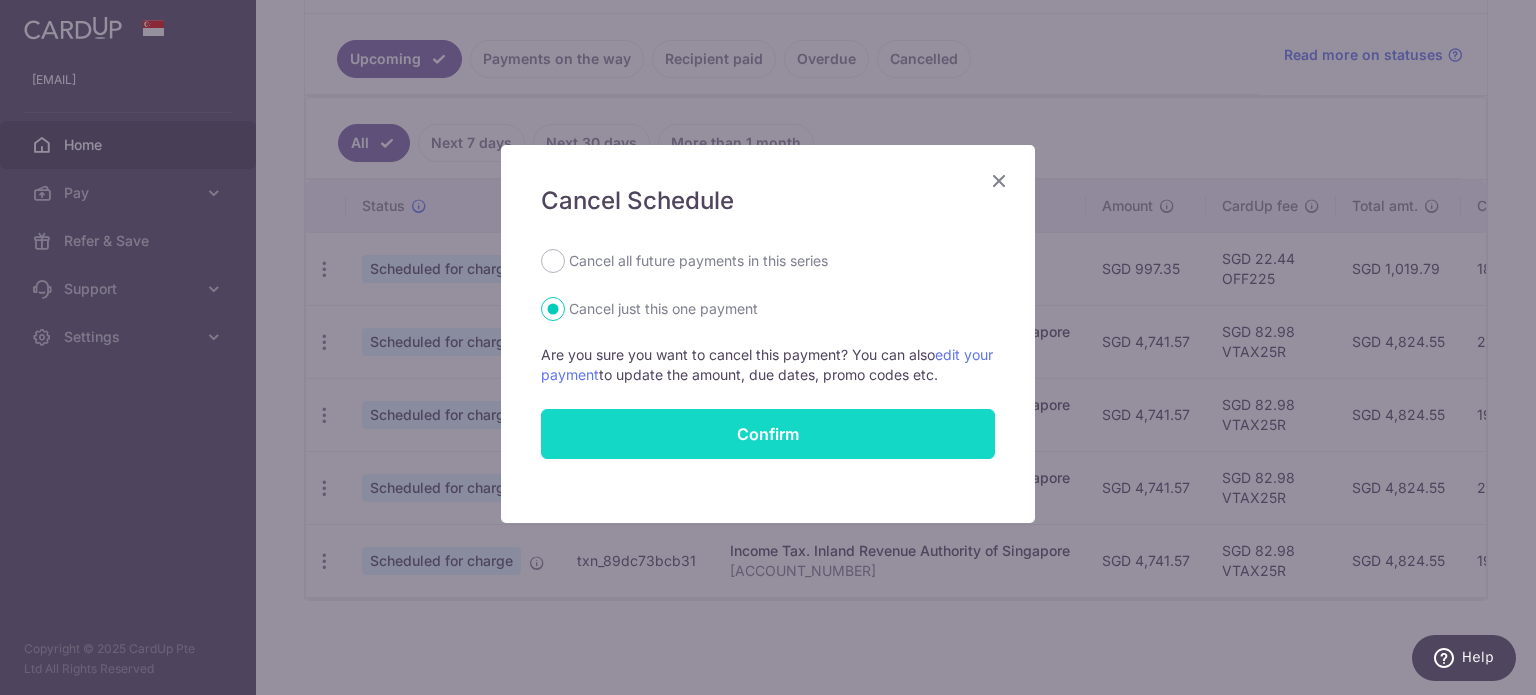 click on "Confirm" at bounding box center (768, 434) 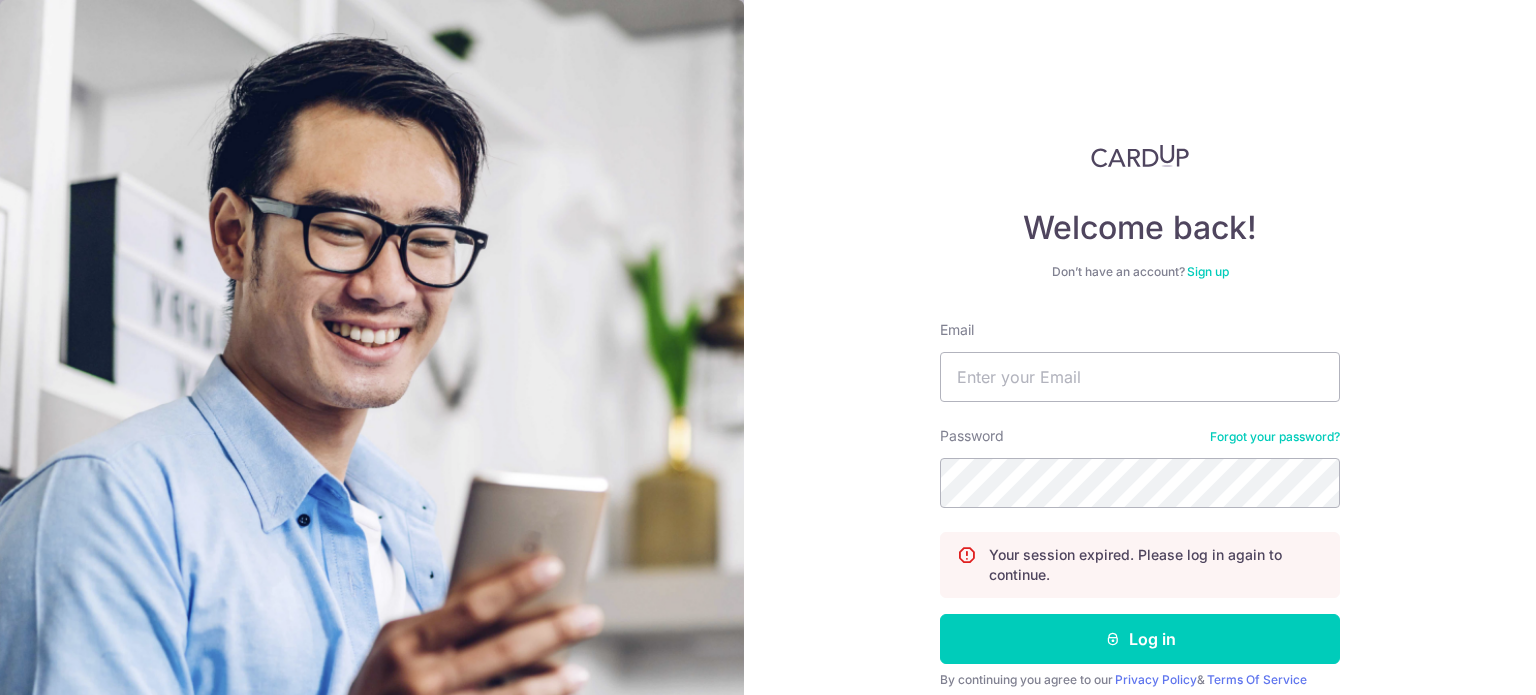 scroll, scrollTop: 0, scrollLeft: 0, axis: both 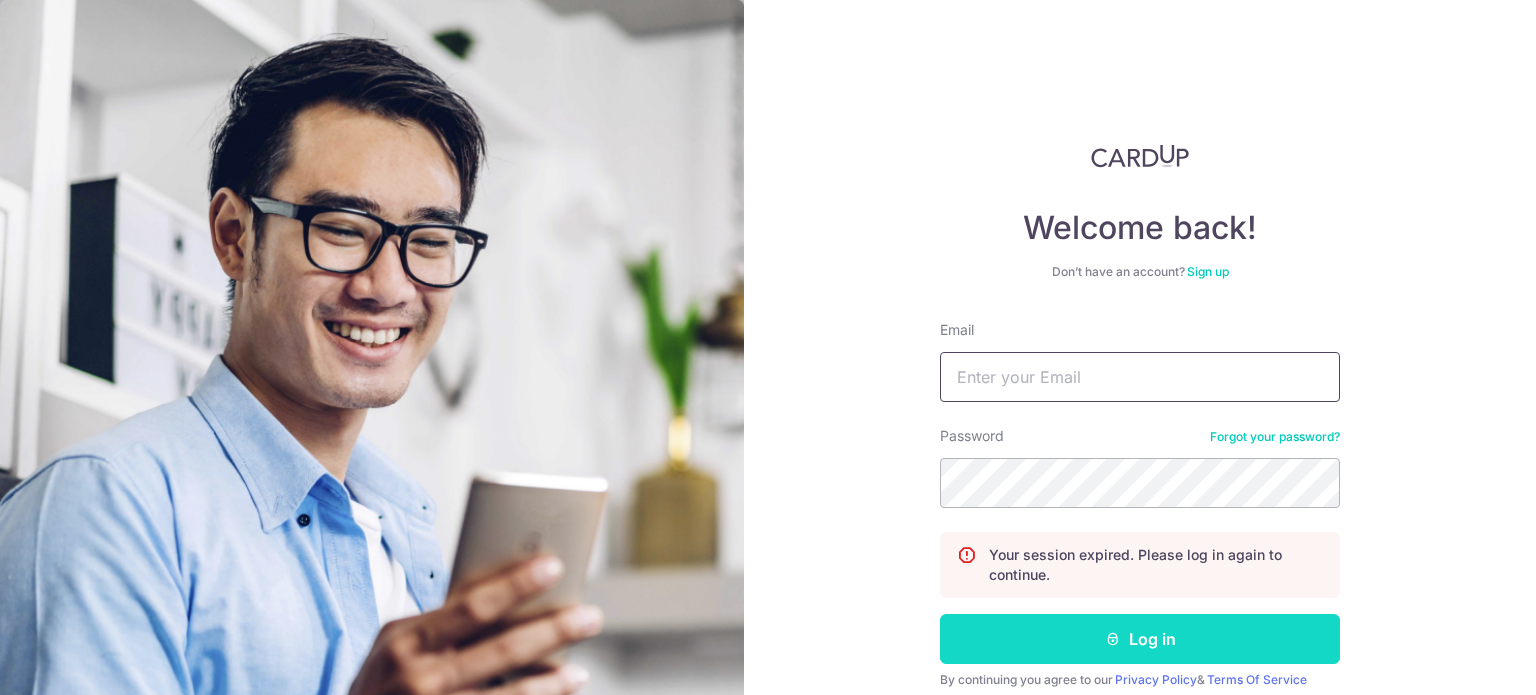 type on "[EMAIL]" 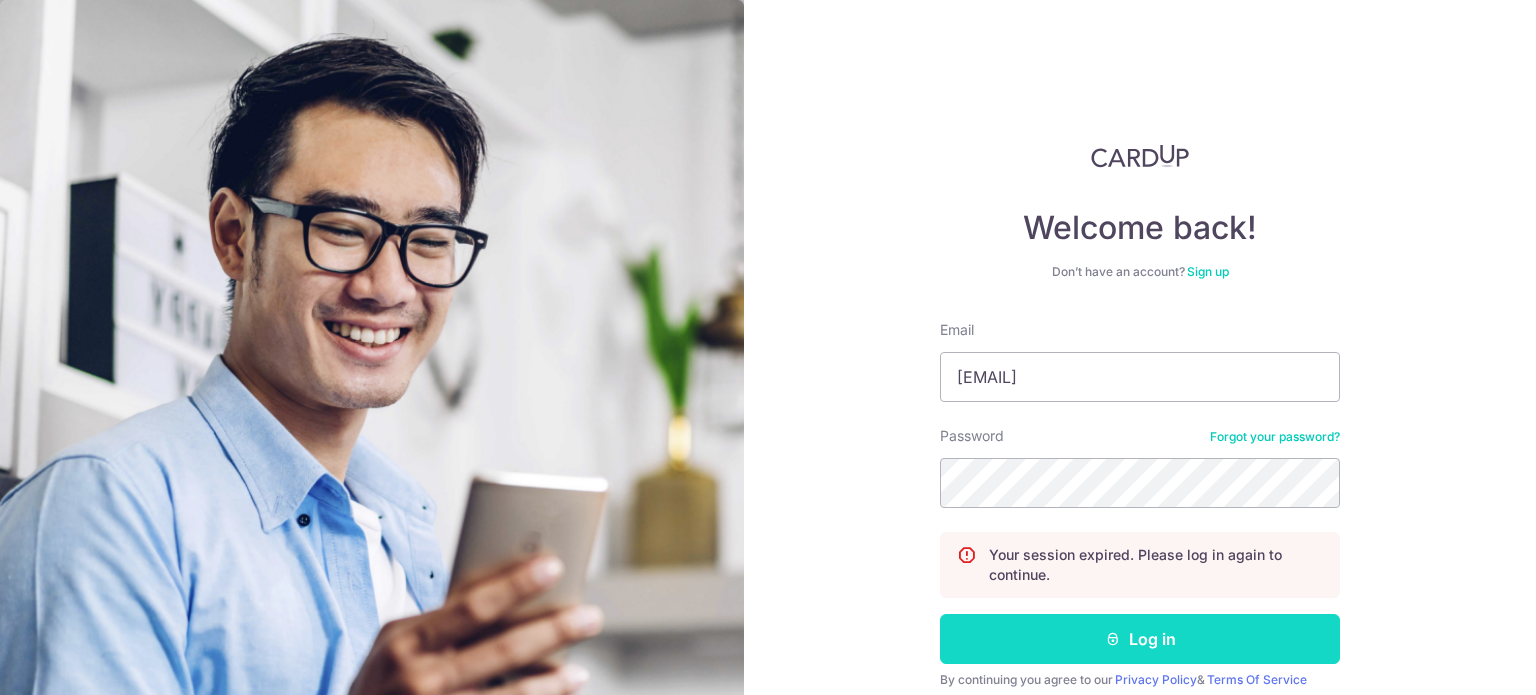 click on "Log in" at bounding box center (1140, 639) 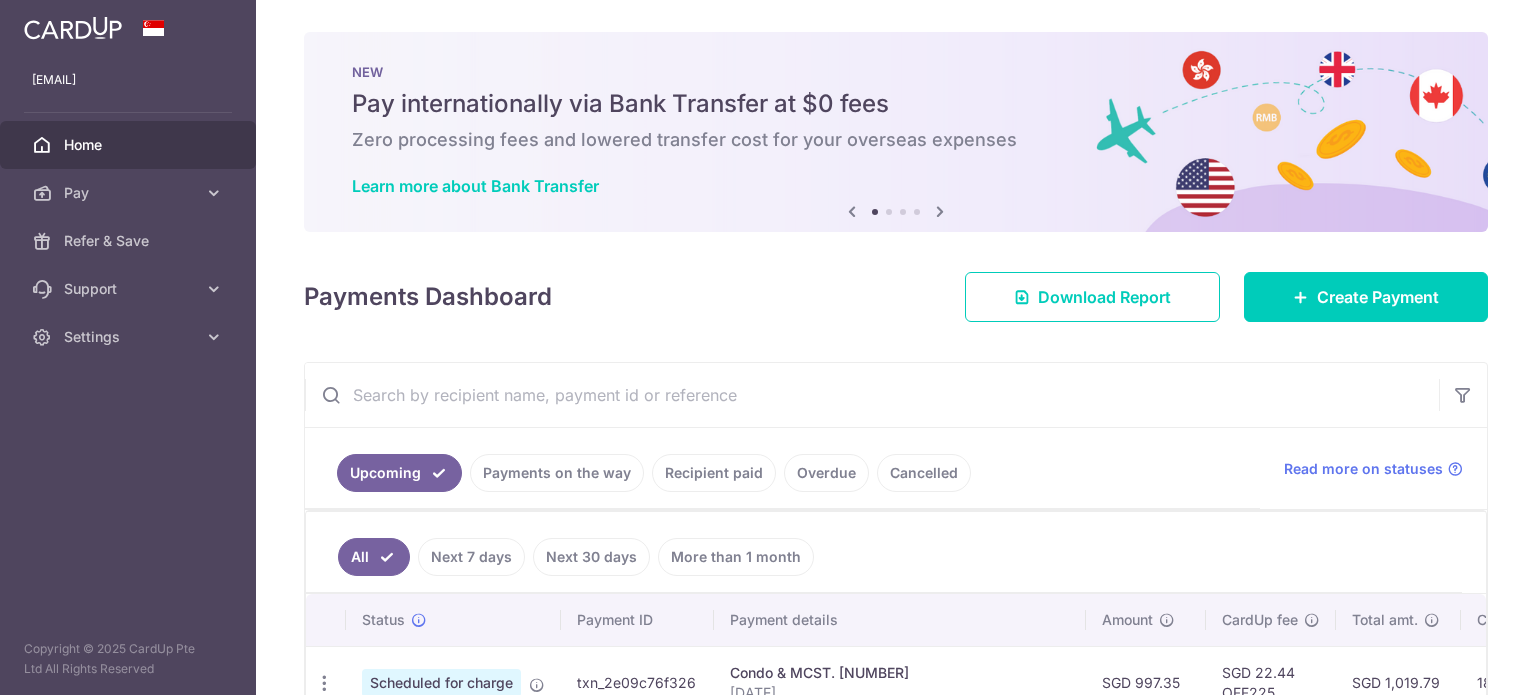 scroll, scrollTop: 0, scrollLeft: 0, axis: both 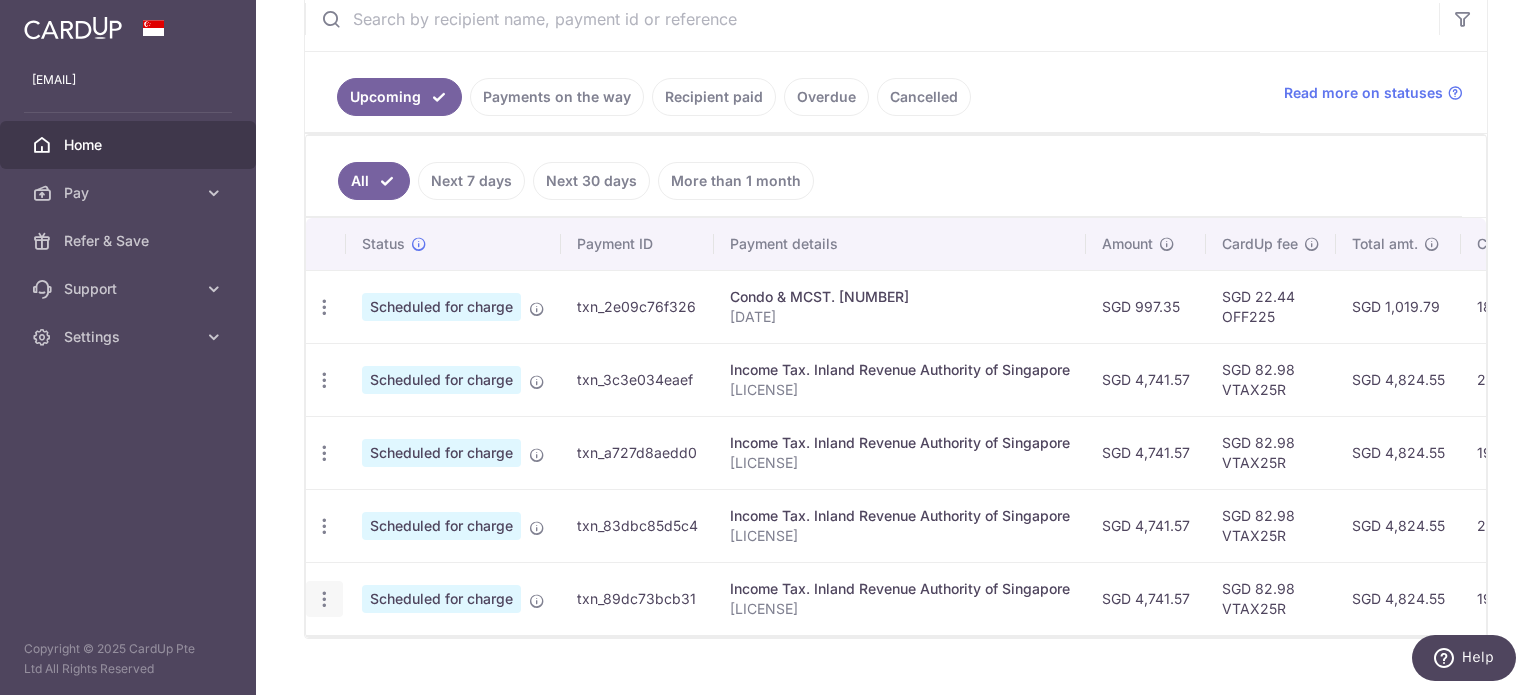 click at bounding box center [324, 307] 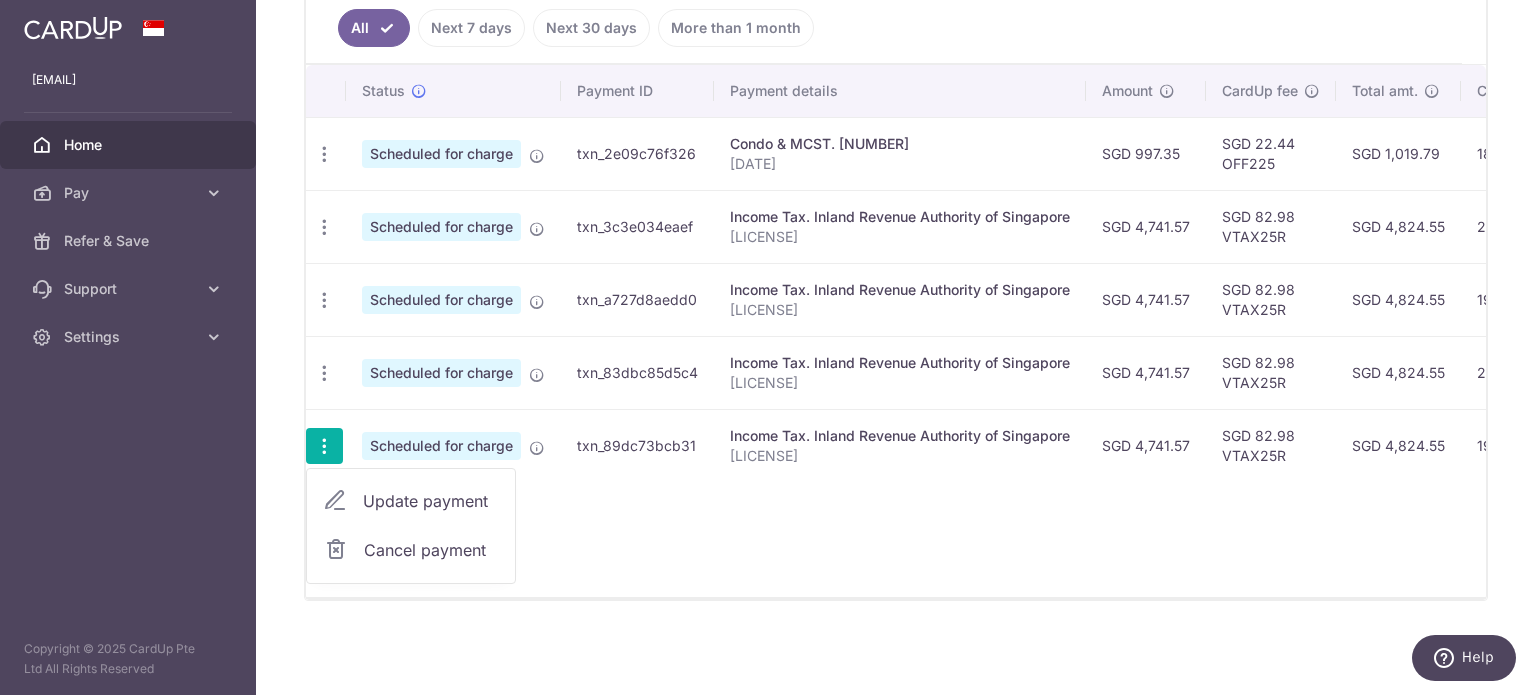 click on "Cancel payment" at bounding box center [431, 550] 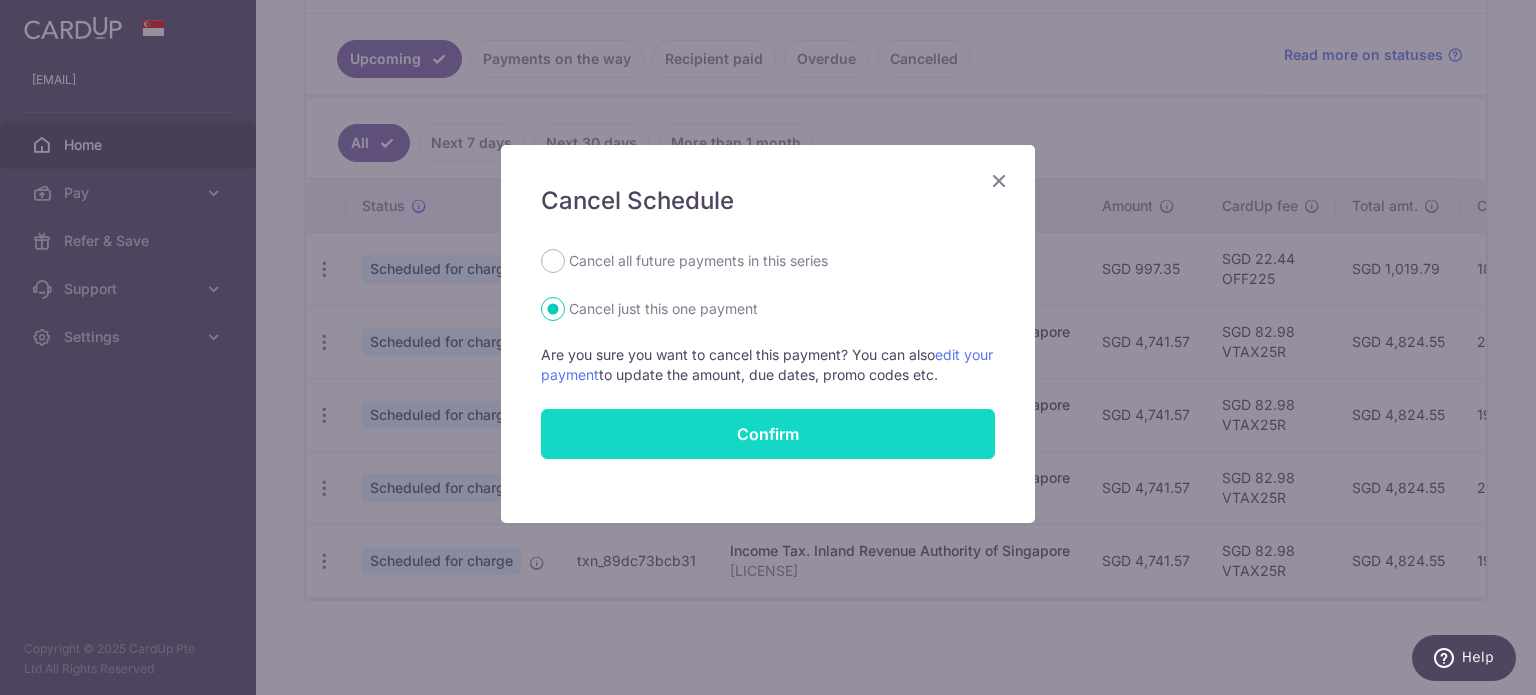 click on "Confirm" at bounding box center (768, 434) 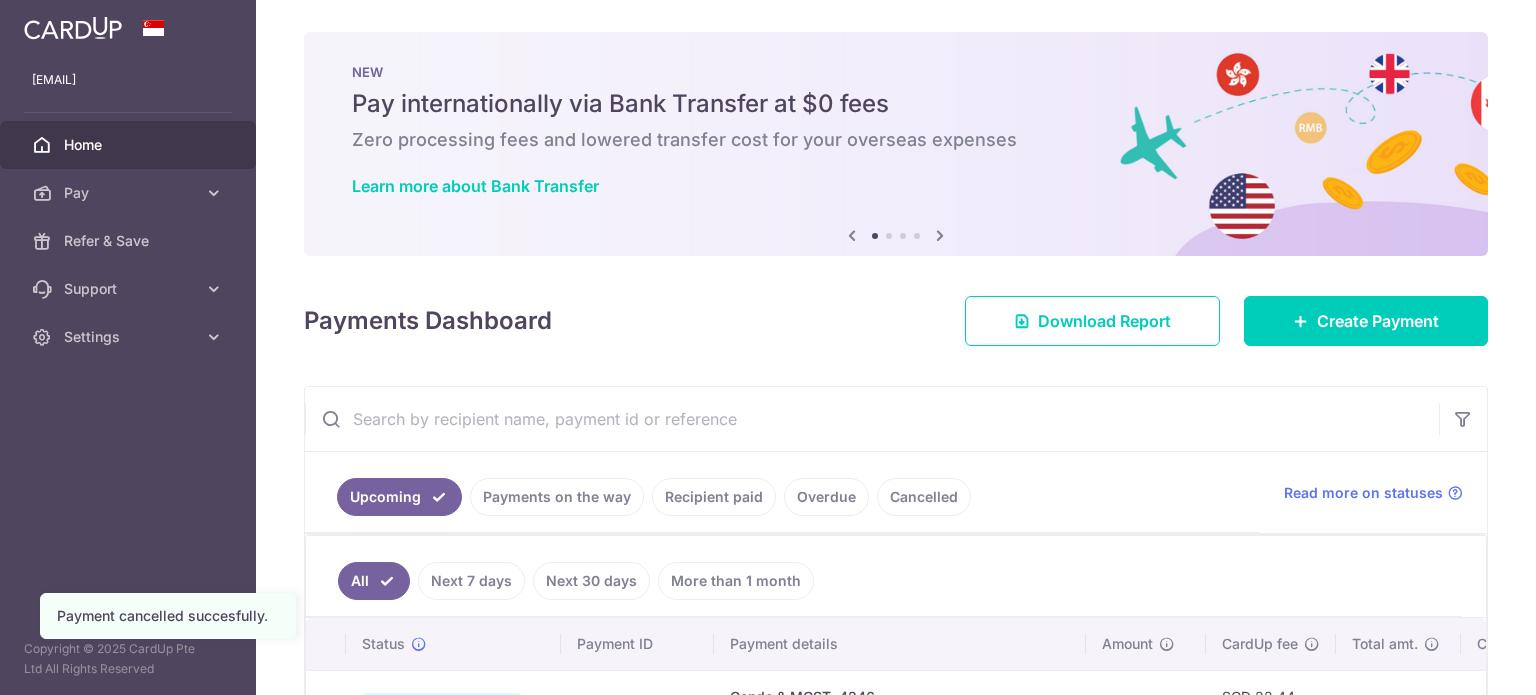 scroll, scrollTop: 0, scrollLeft: 0, axis: both 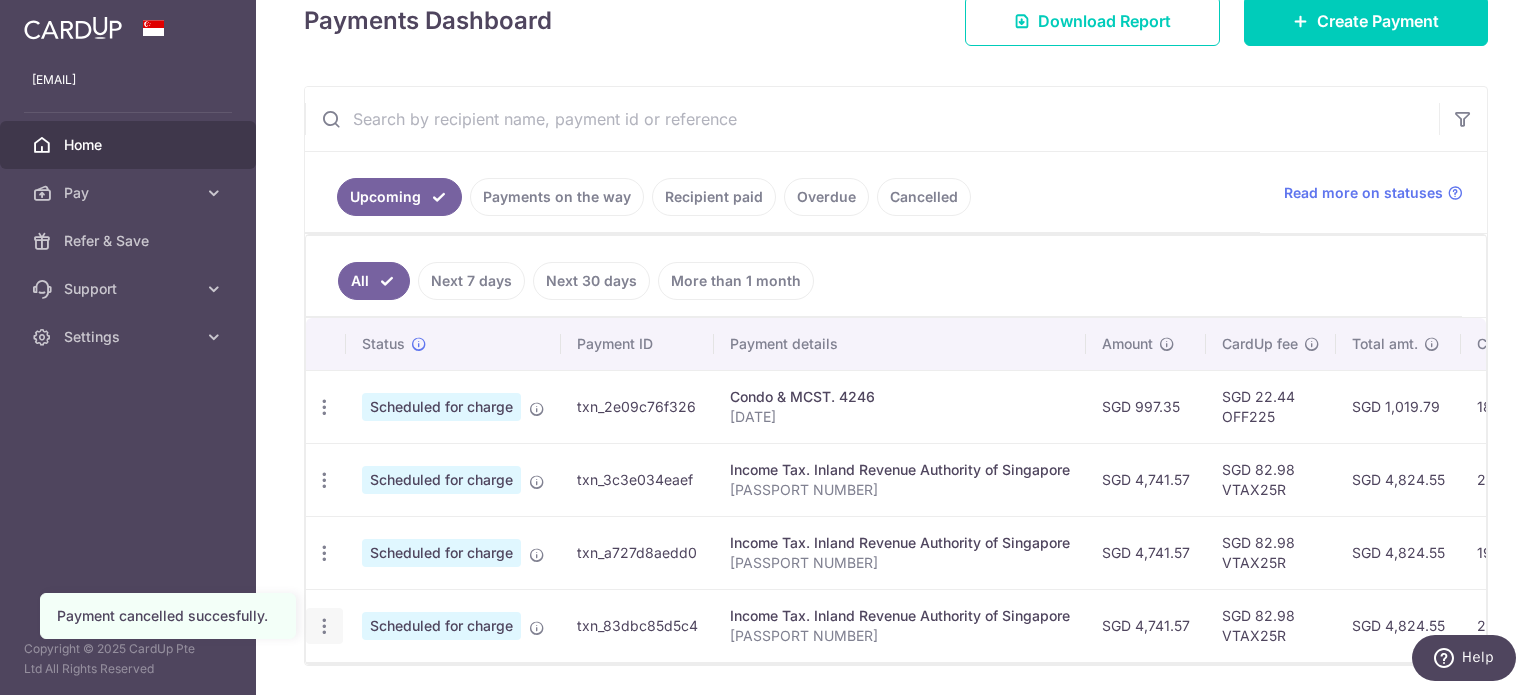 click at bounding box center [324, 407] 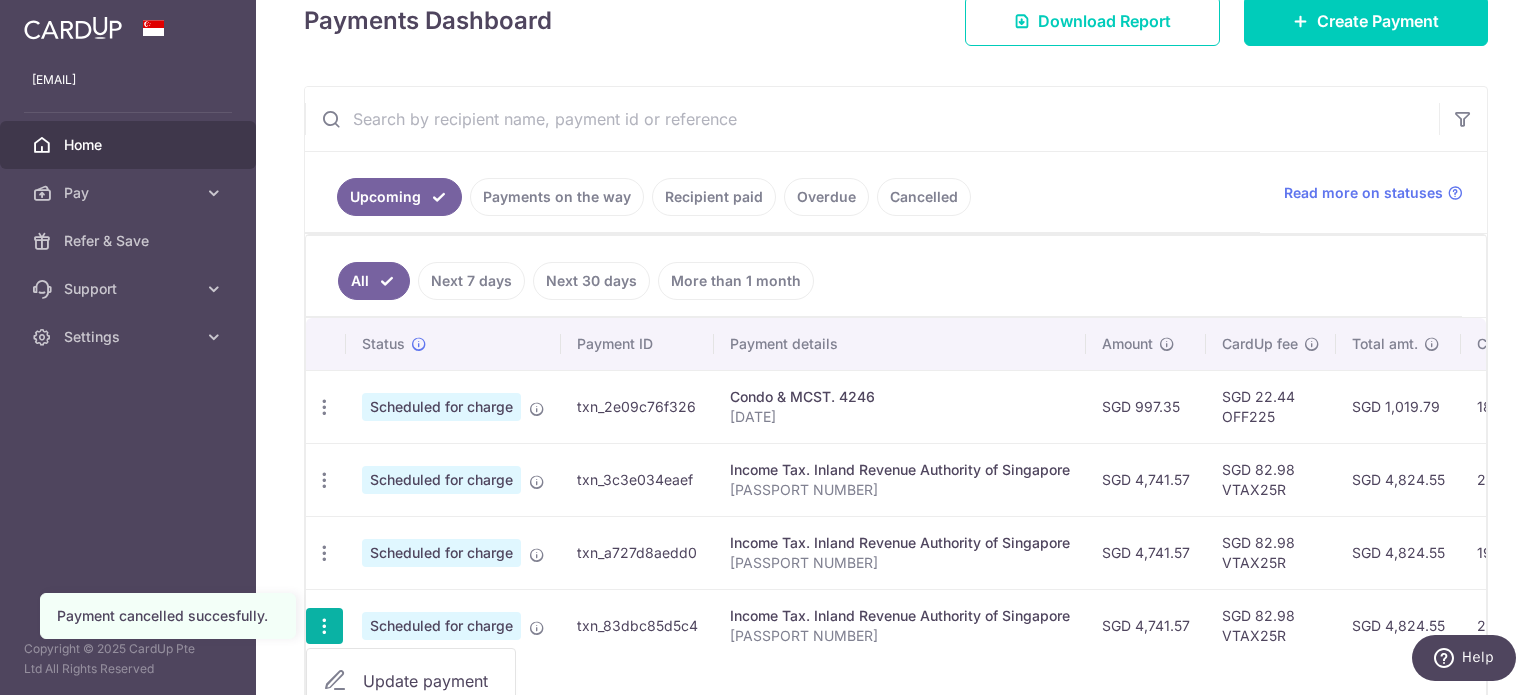scroll, scrollTop: 485, scrollLeft: 0, axis: vertical 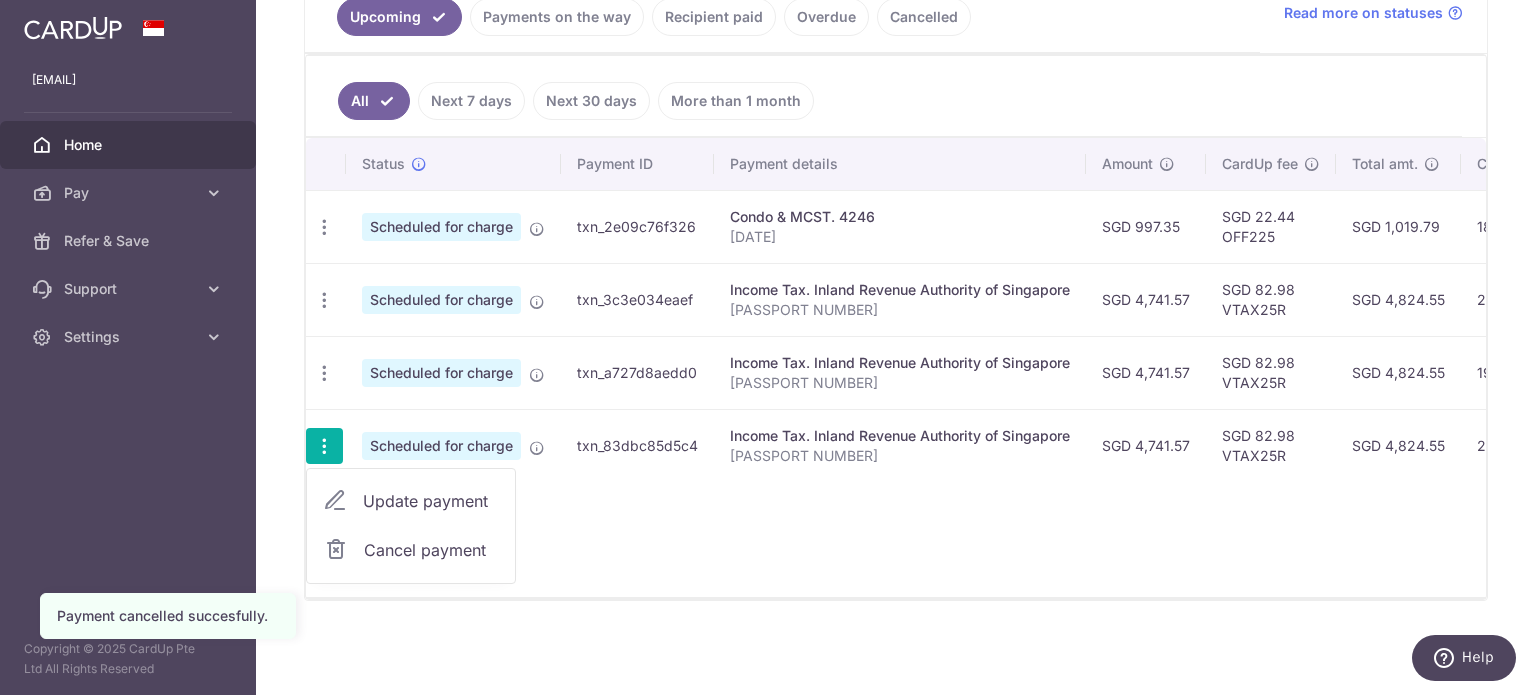 click on "Cancel payment" at bounding box center (431, 550) 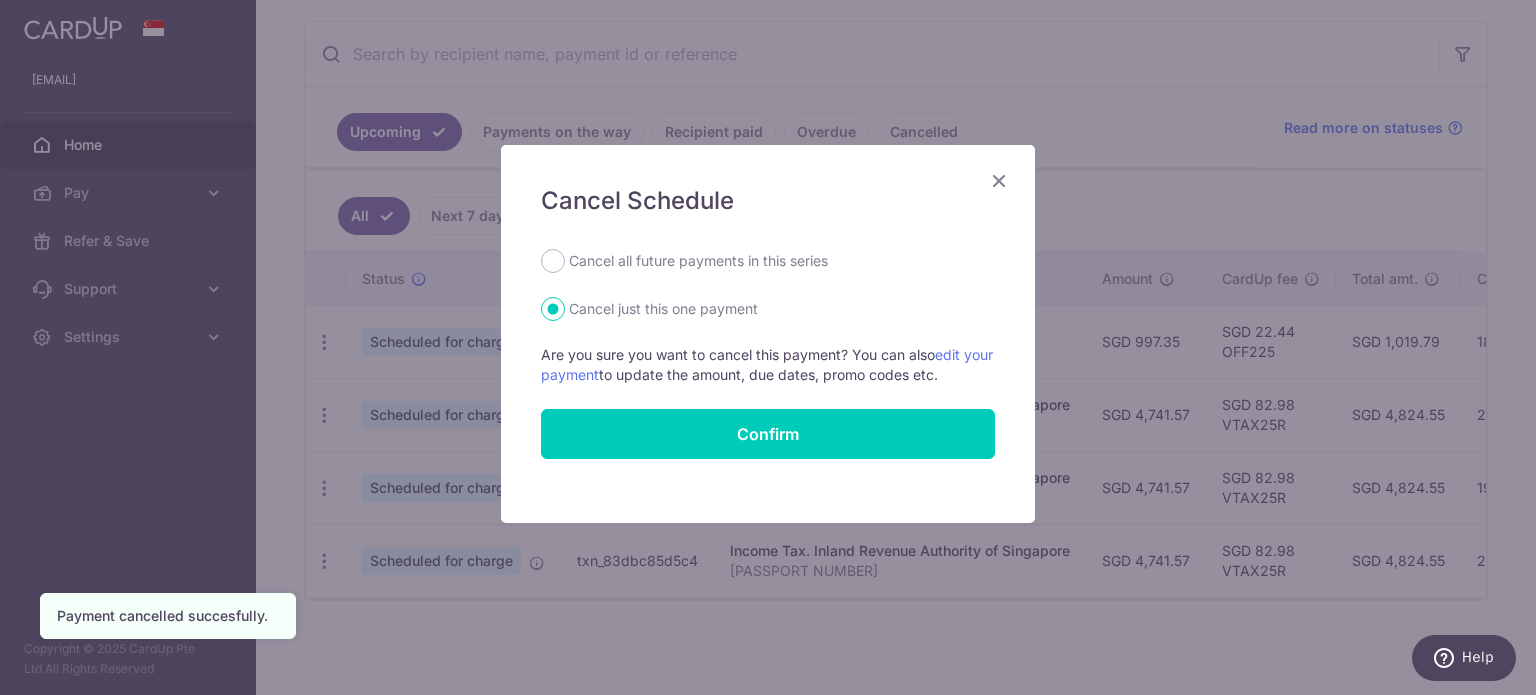 click on "Cancel all future payments in this series" at bounding box center (698, 261) 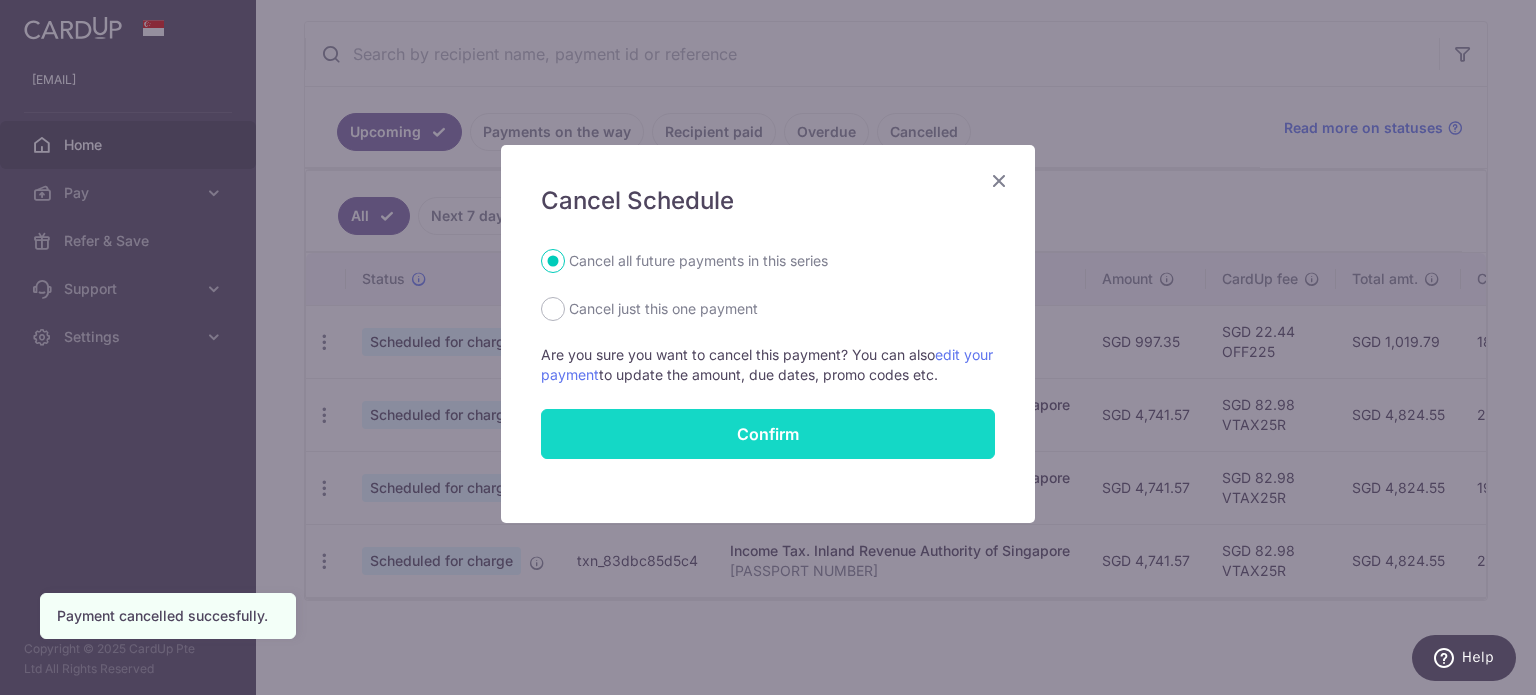 click on "Confirm" at bounding box center (768, 434) 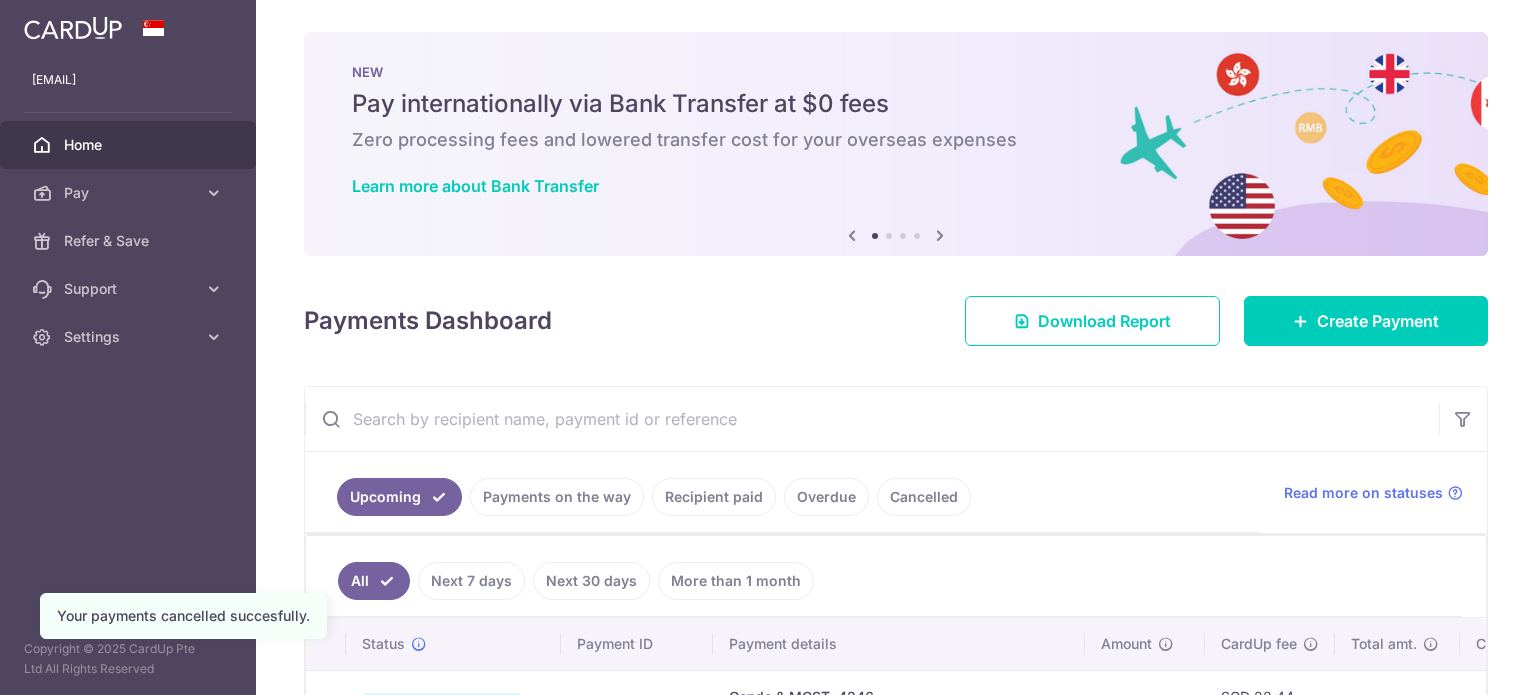 scroll, scrollTop: 0, scrollLeft: 0, axis: both 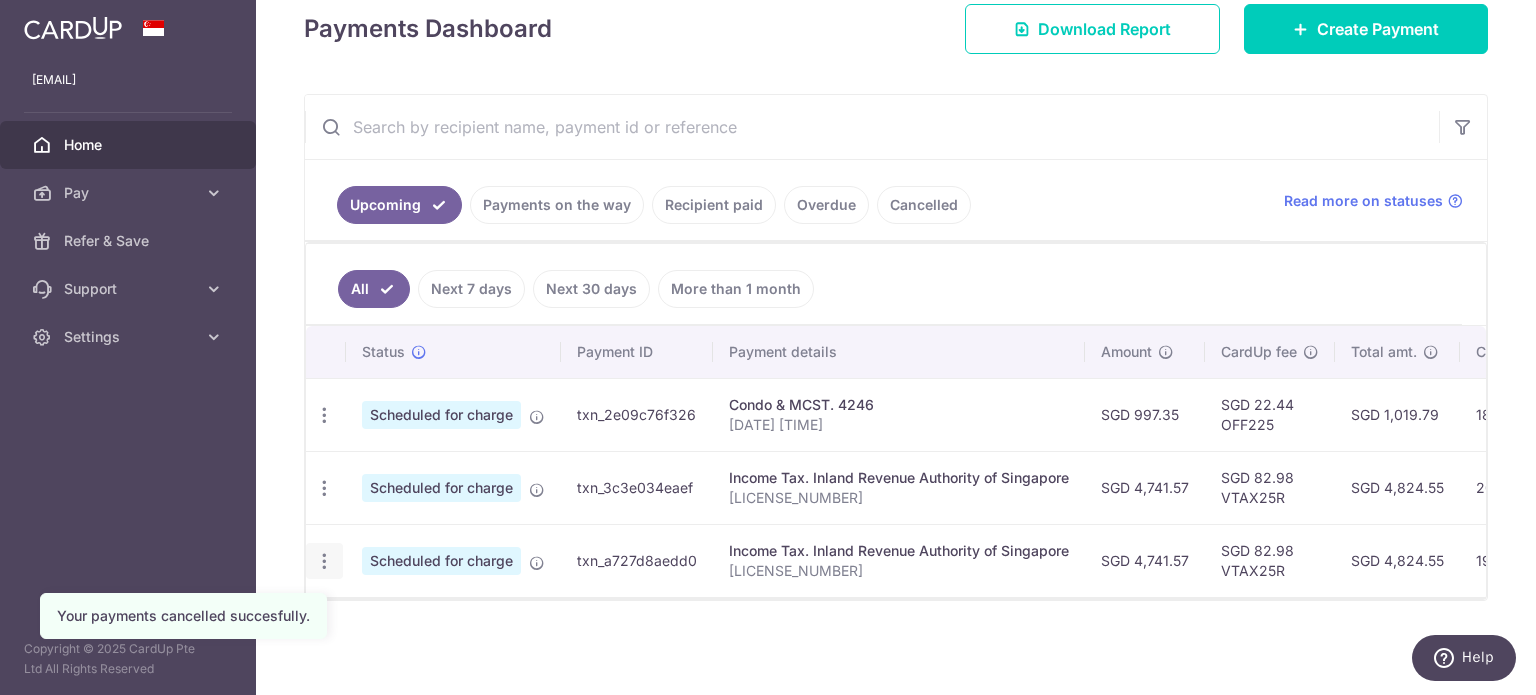 click at bounding box center [324, 415] 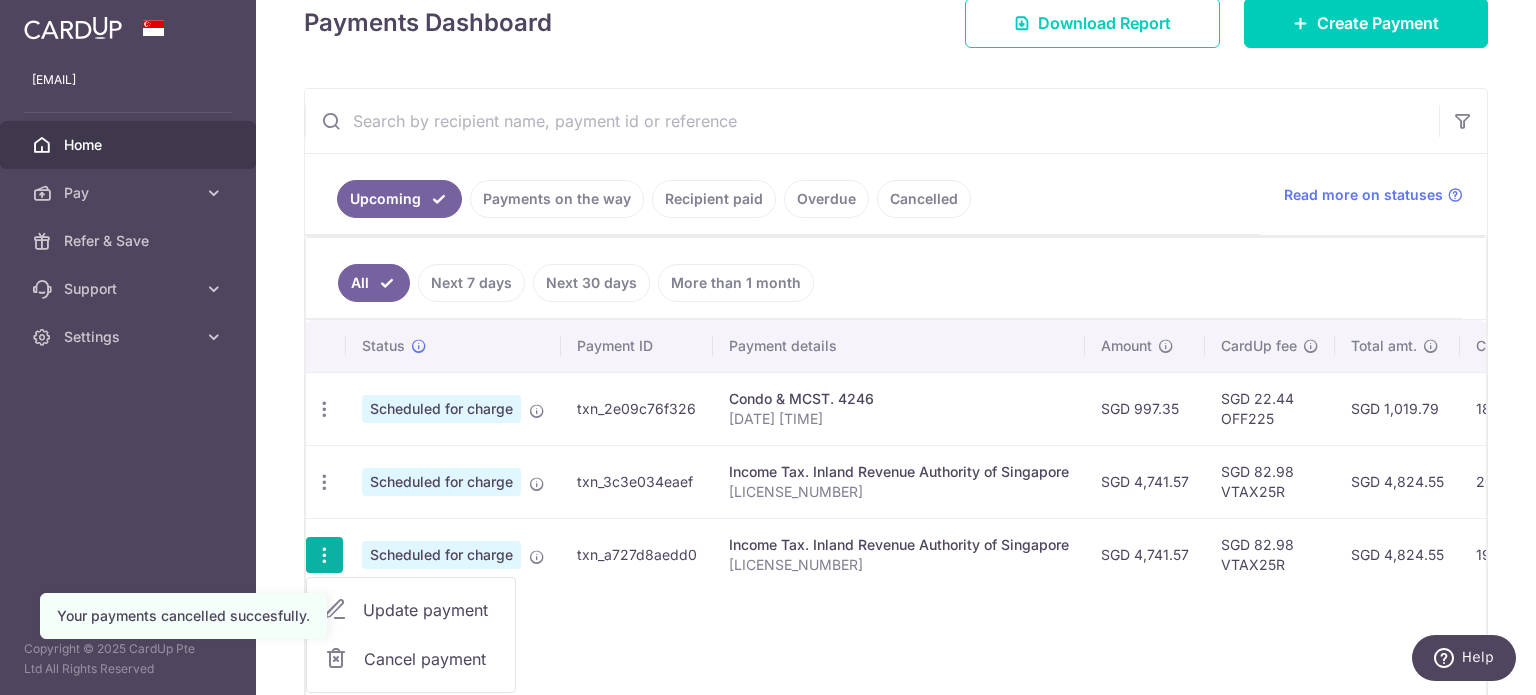 click on "Cancel payment" at bounding box center [431, 659] 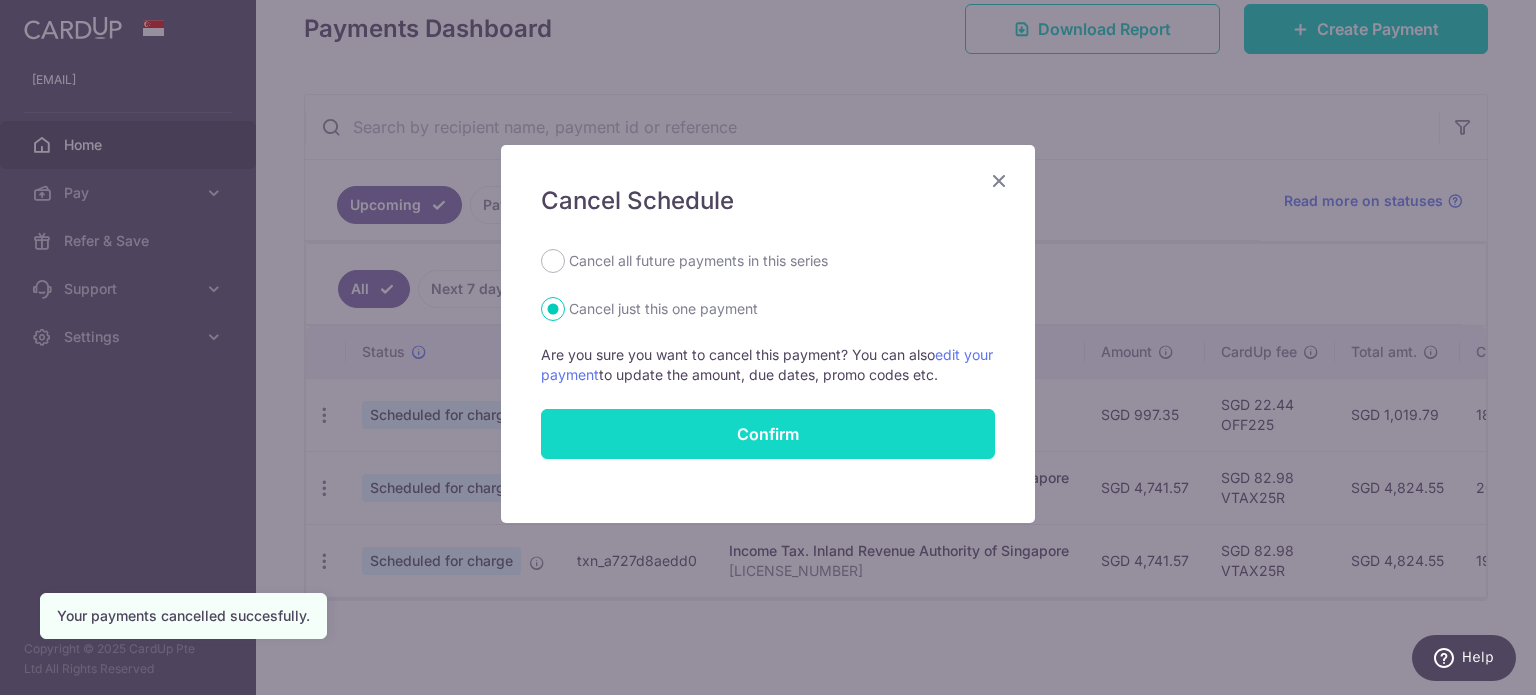 click on "Confirm" at bounding box center (768, 434) 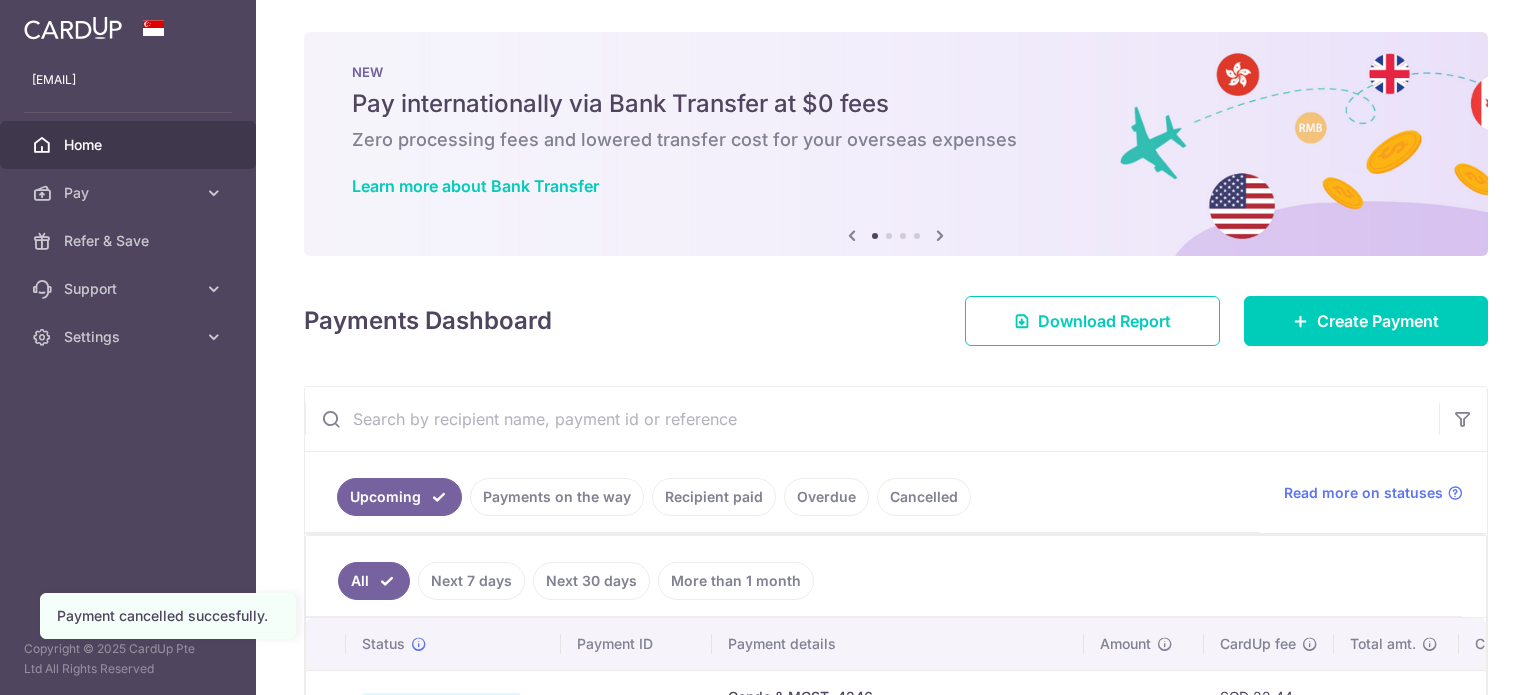 scroll, scrollTop: 0, scrollLeft: 0, axis: both 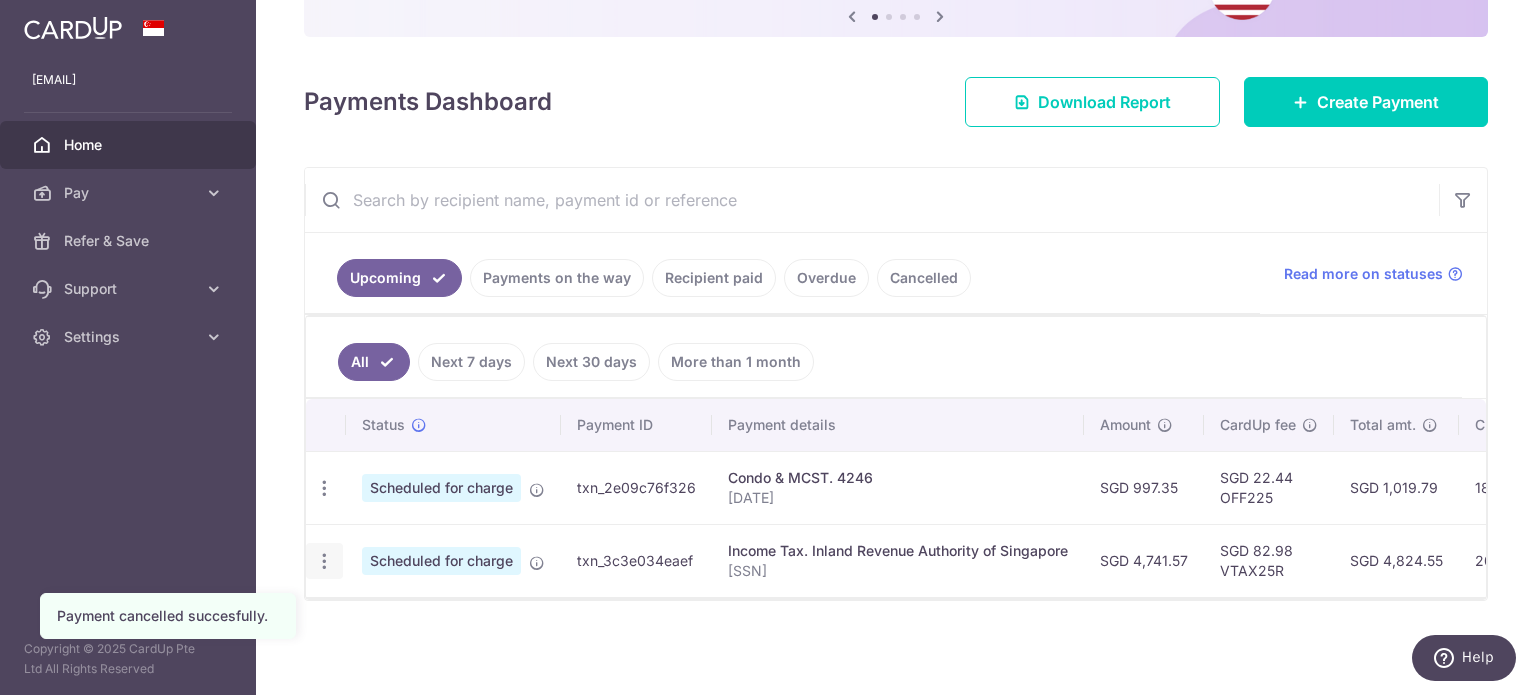 click at bounding box center [324, 488] 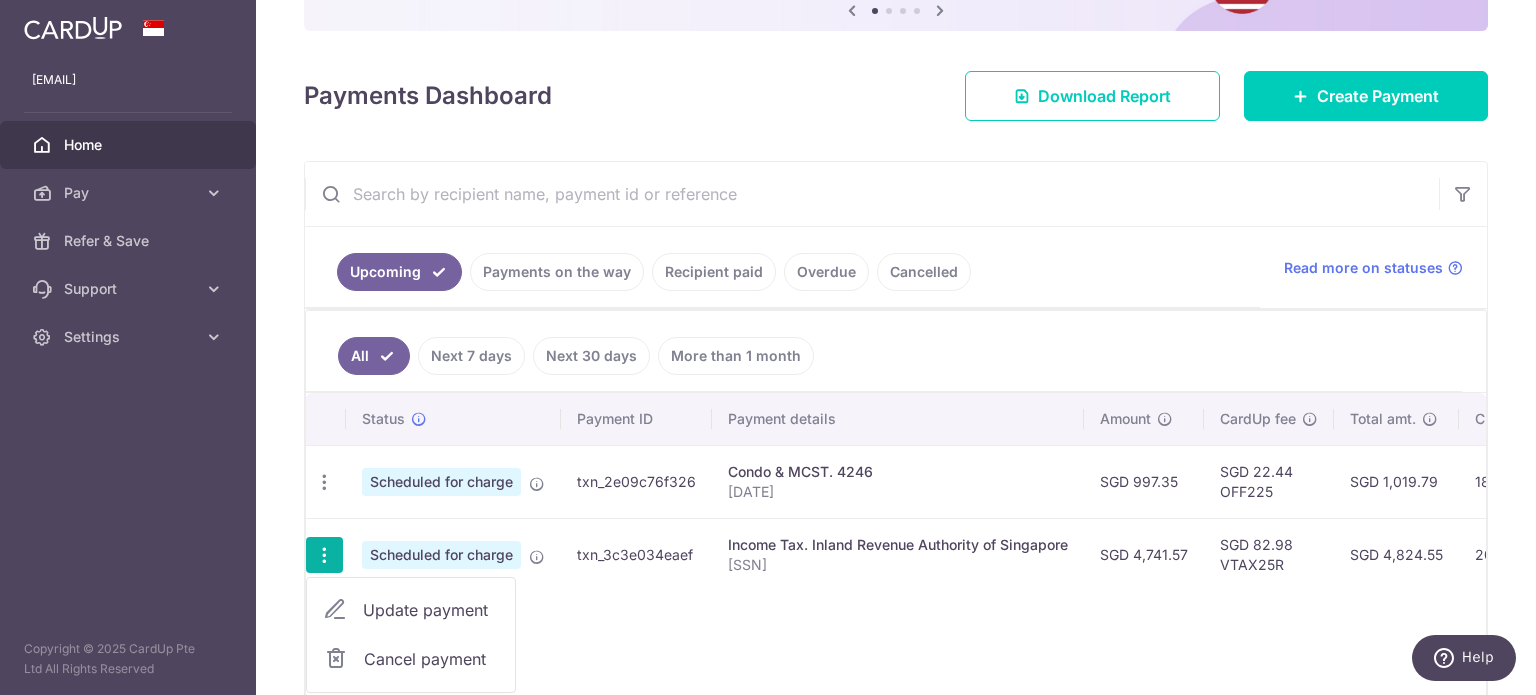 click on "Cancel payment" at bounding box center [431, 659] 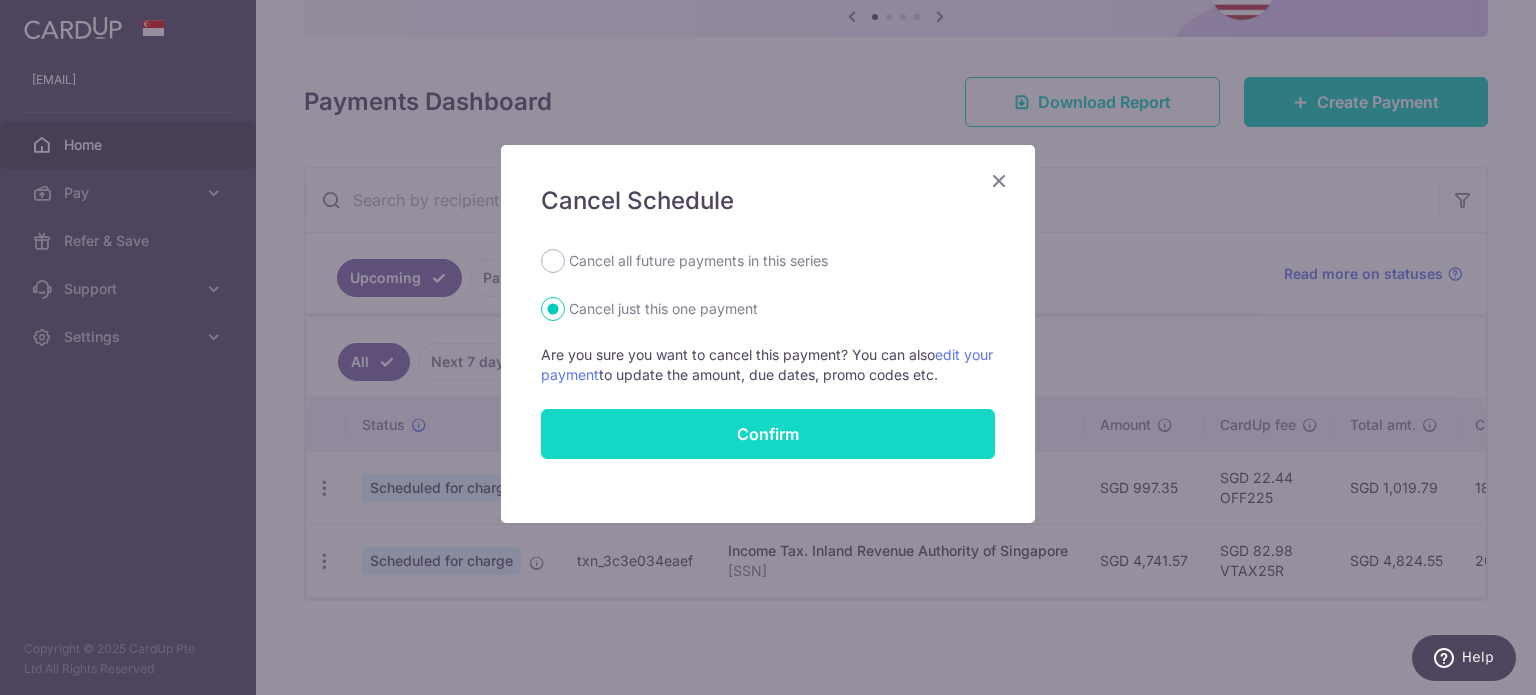click on "Confirm" at bounding box center (768, 434) 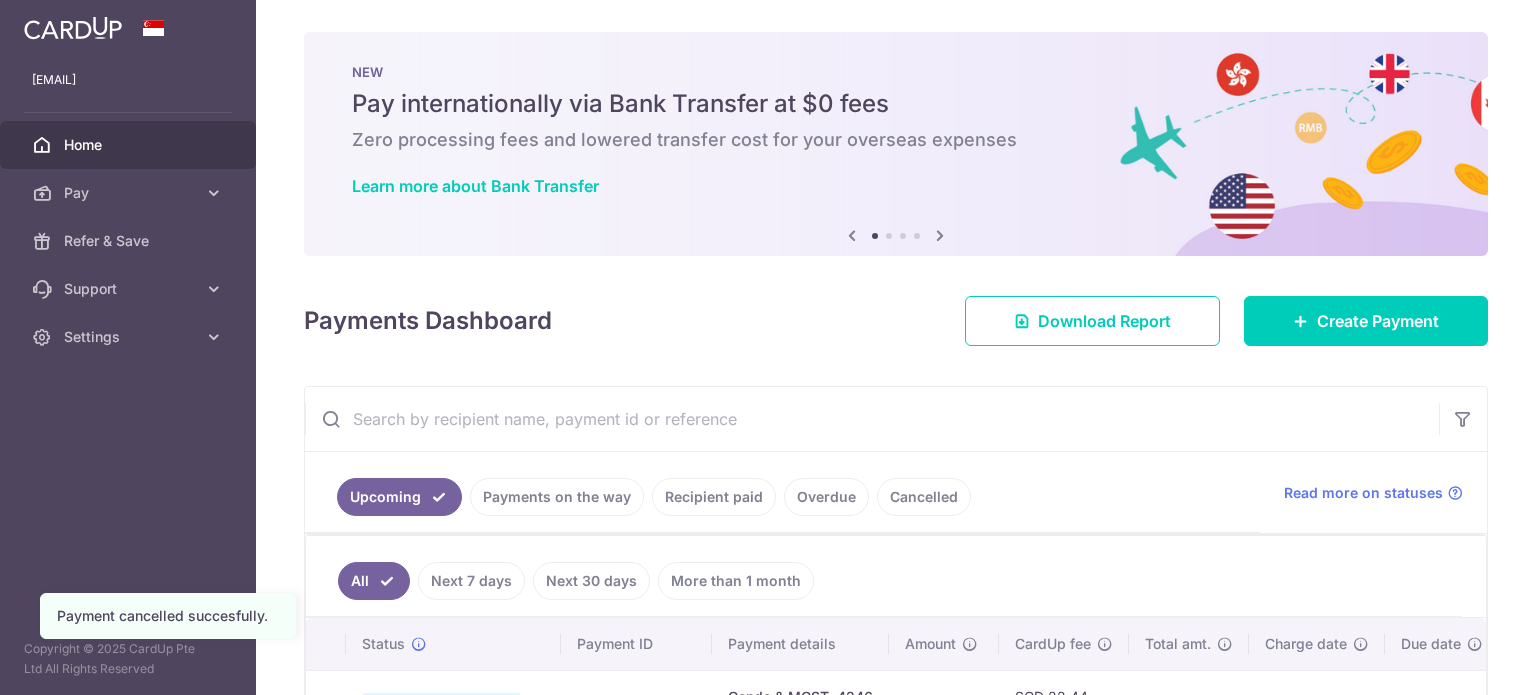 scroll, scrollTop: 0, scrollLeft: 0, axis: both 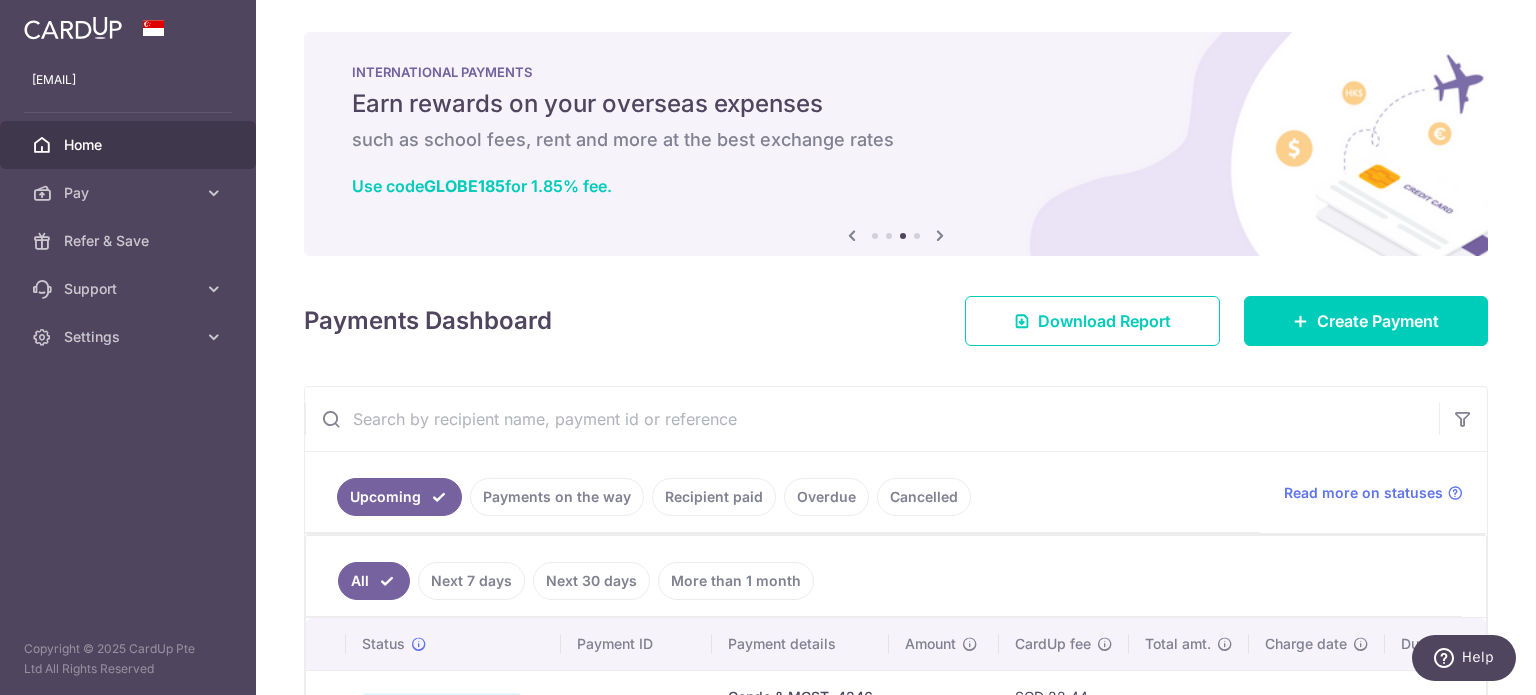 click at bounding box center [852, 235] 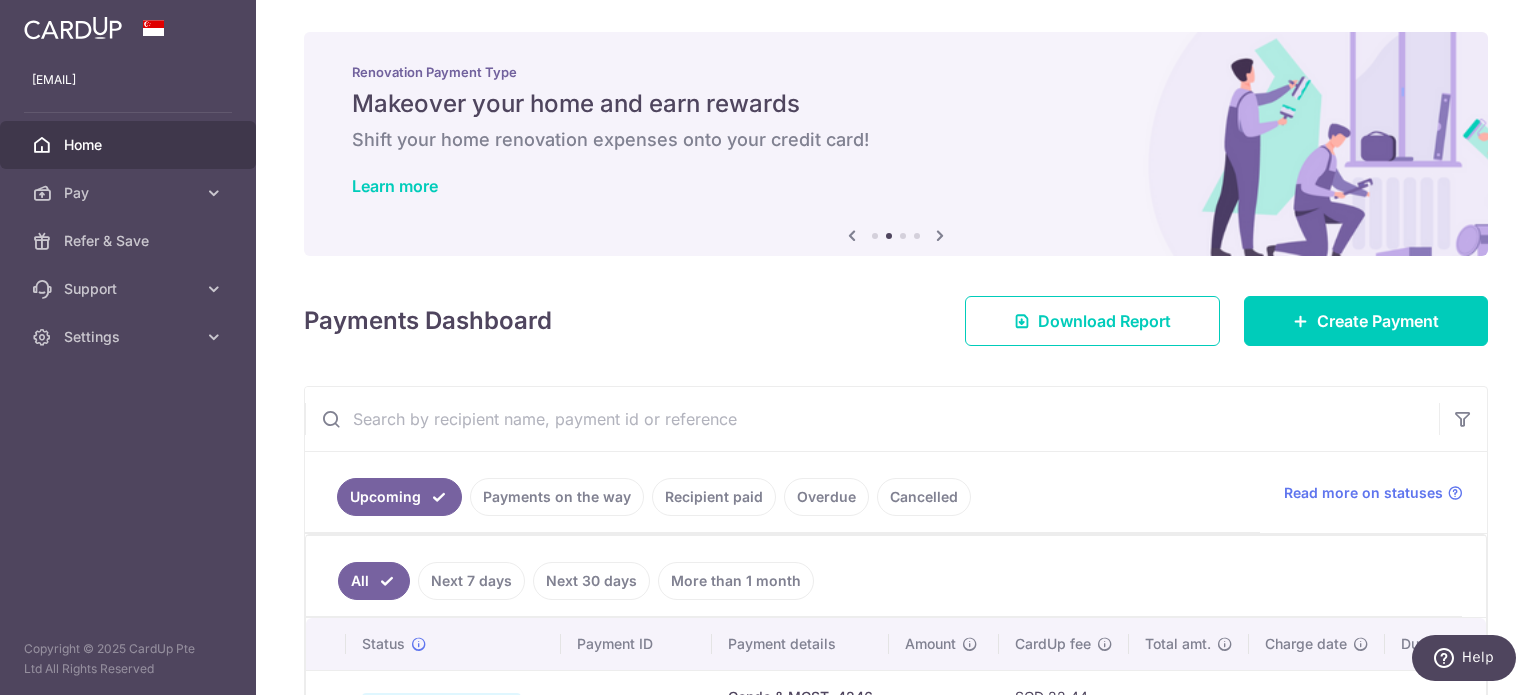 click at bounding box center (852, 235) 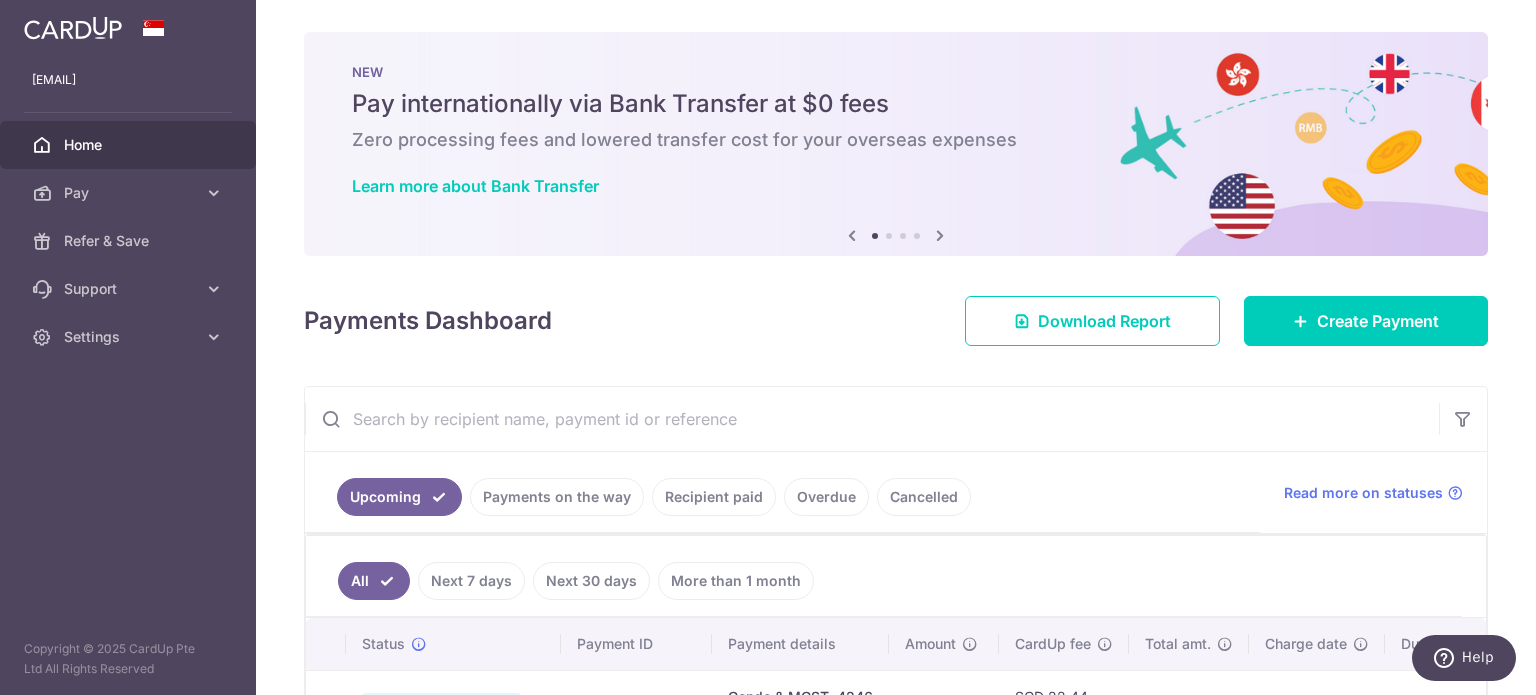 click at bounding box center [852, 235] 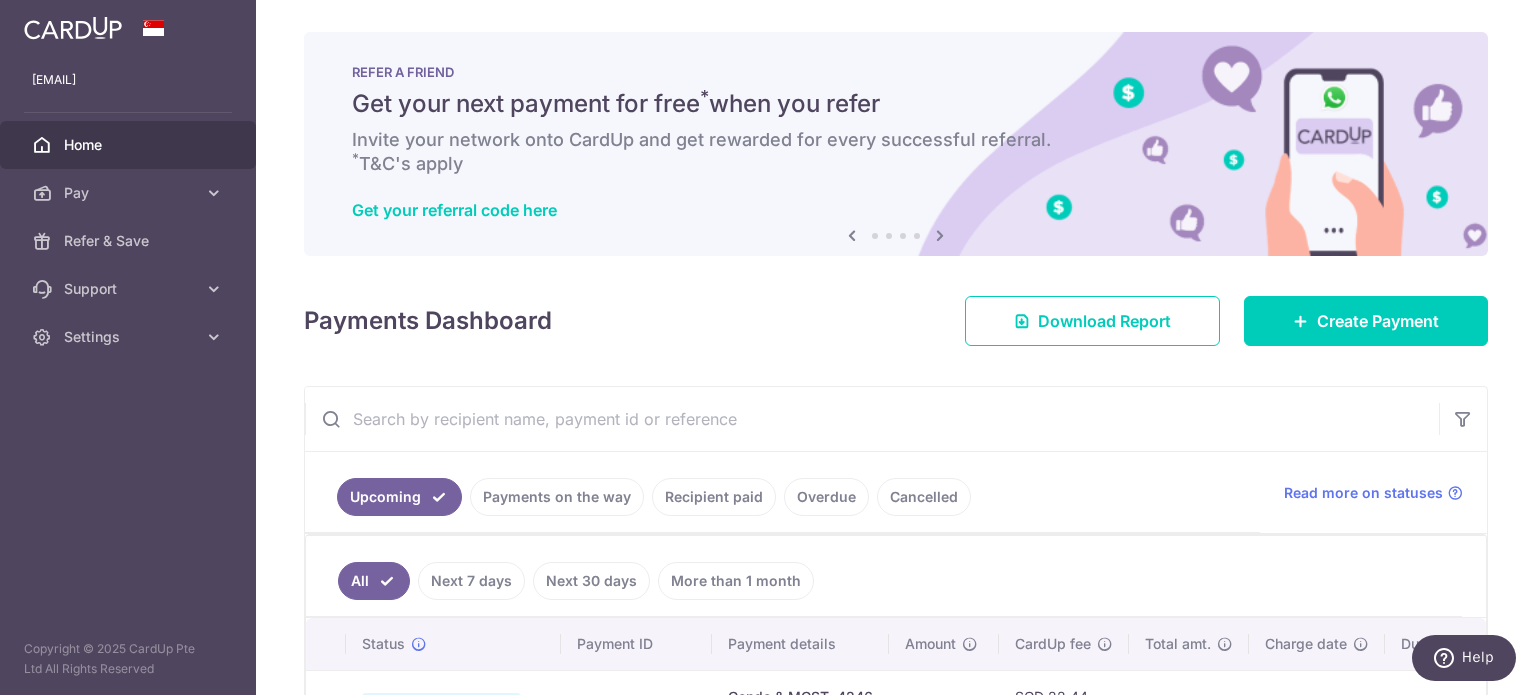 click at bounding box center (852, 235) 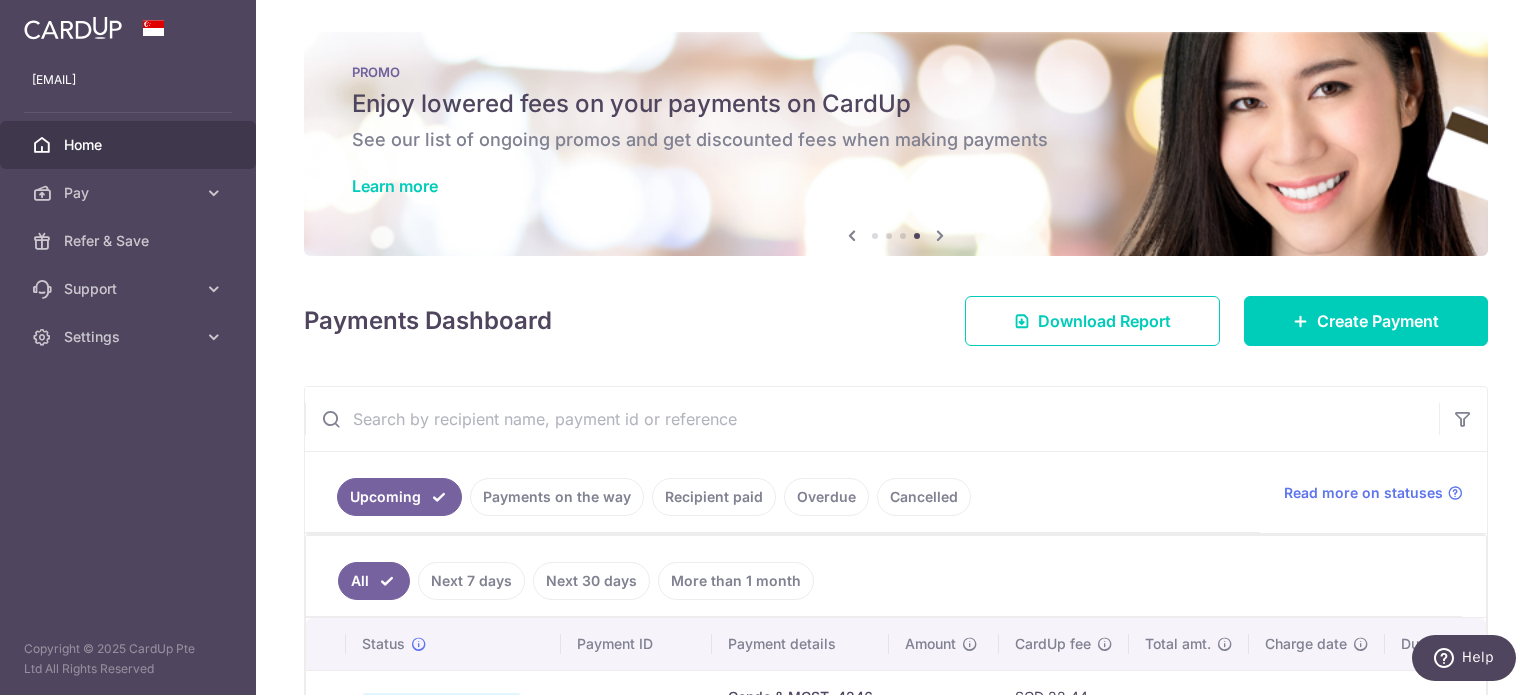 click at bounding box center [940, 235] 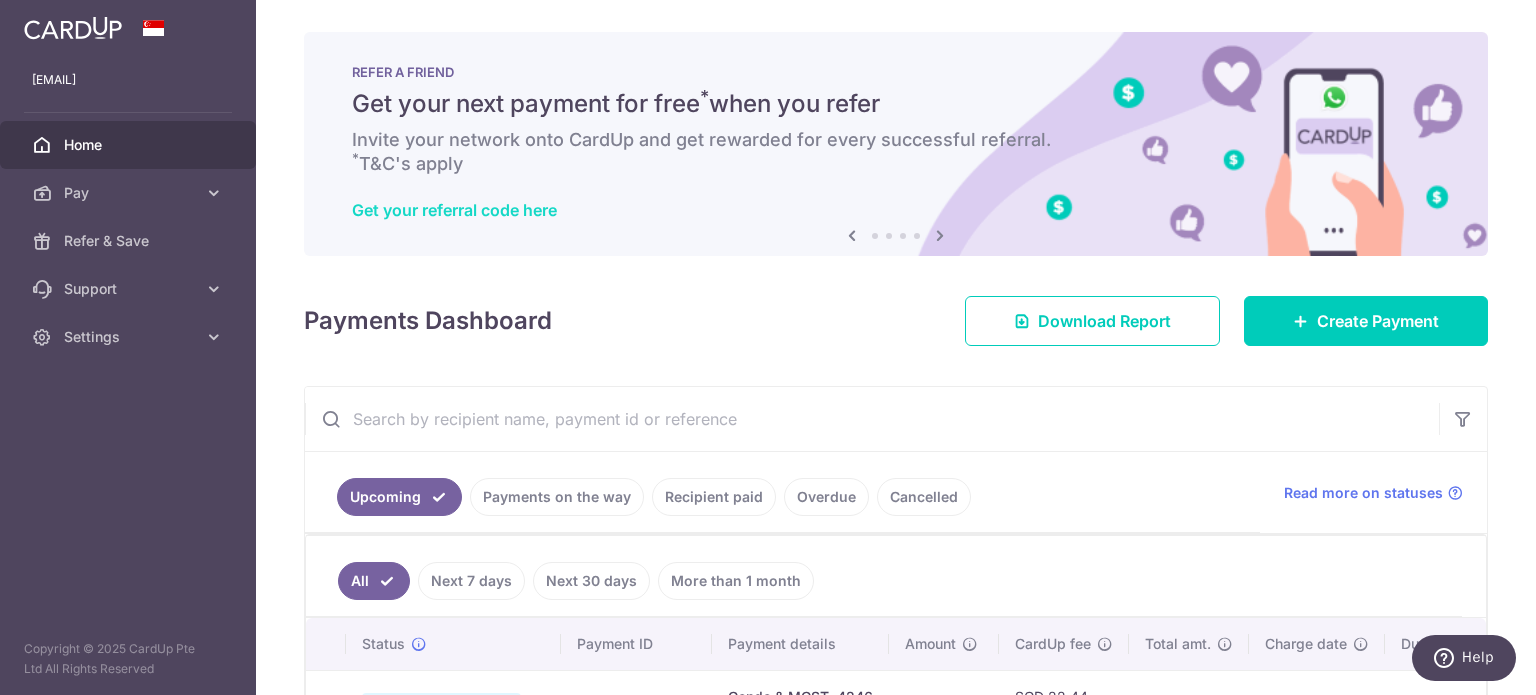 click on "Get your referral code here" at bounding box center [454, 210] 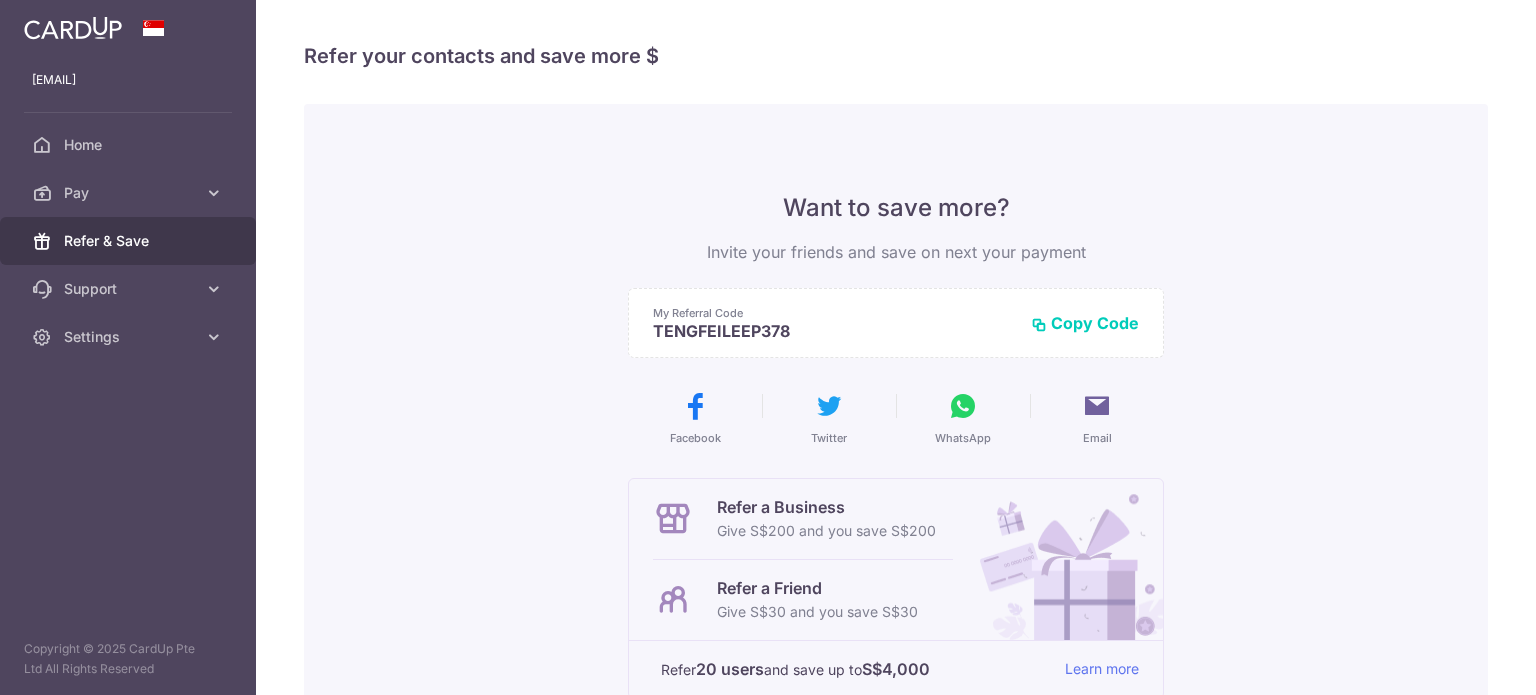 scroll, scrollTop: 0, scrollLeft: 0, axis: both 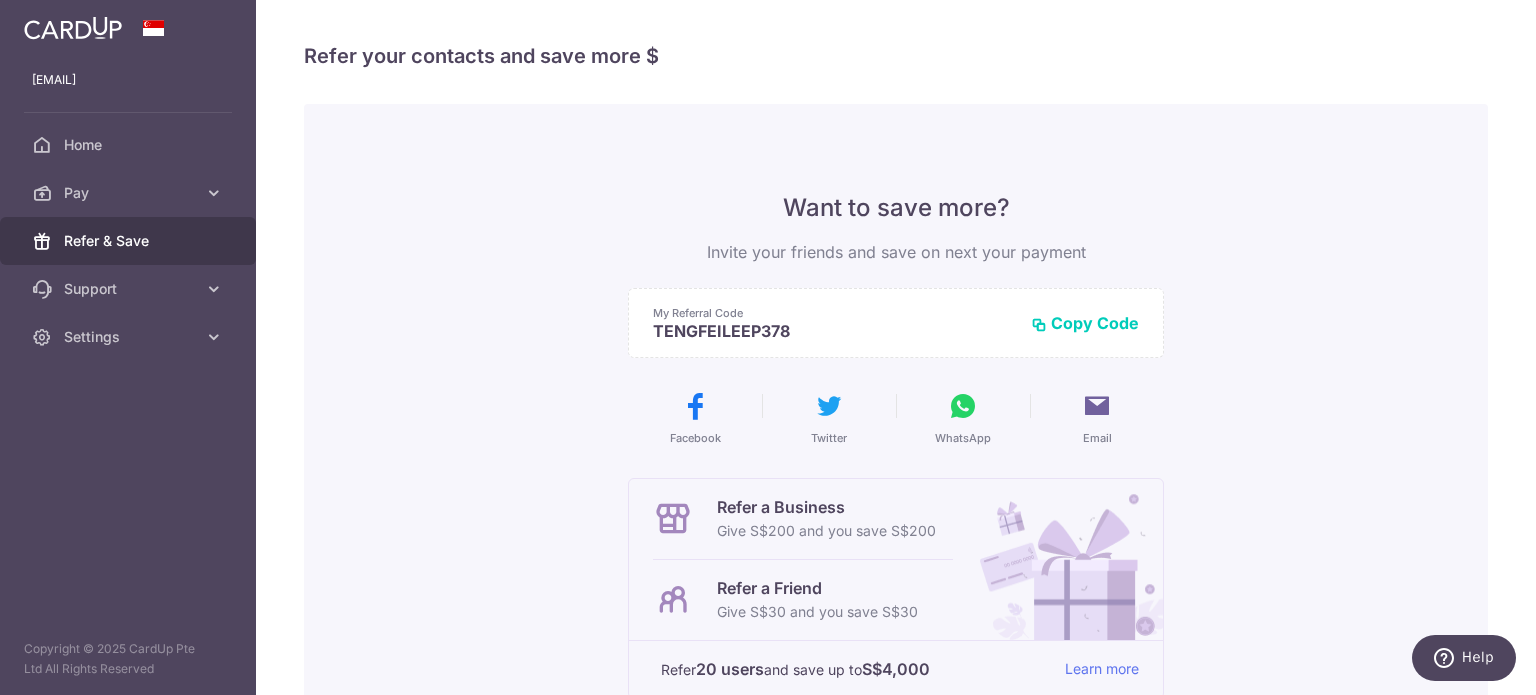 click on "Copy Code" at bounding box center [1085, 323] 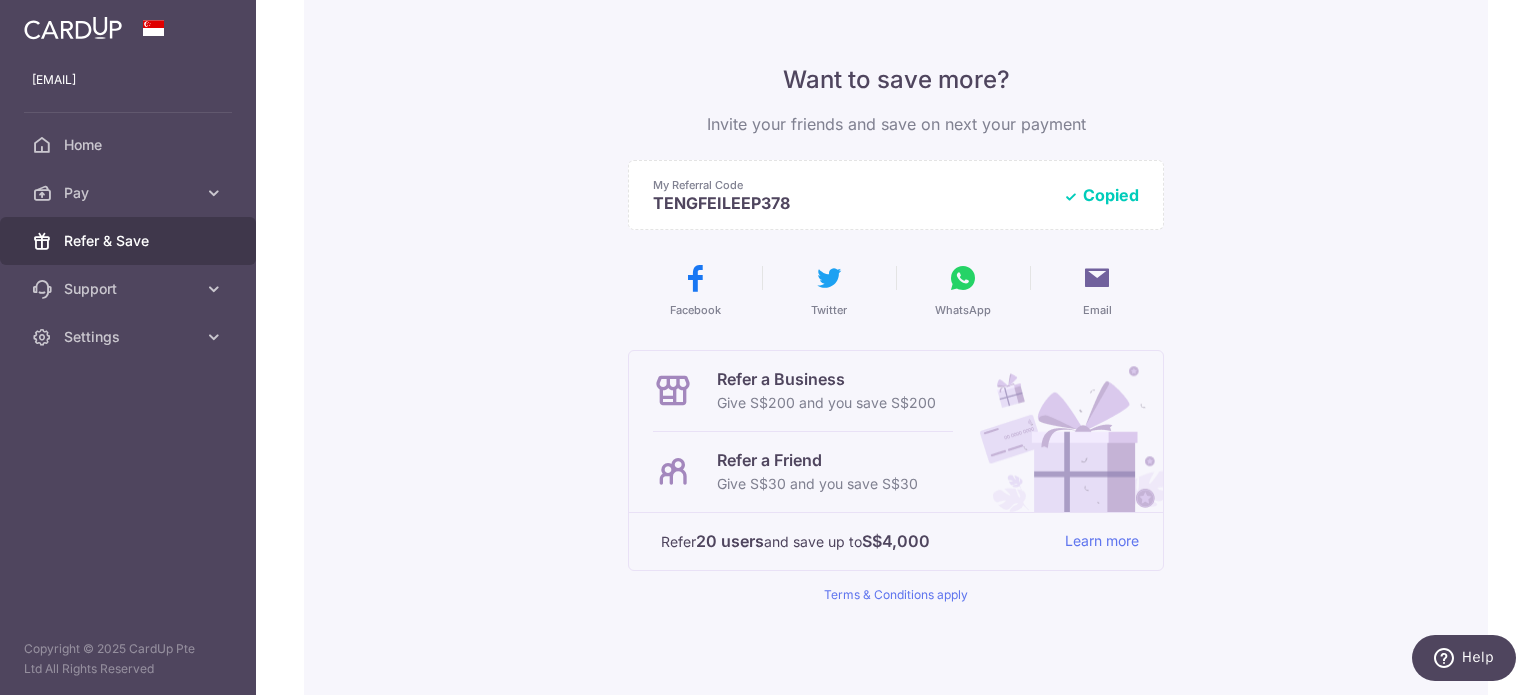 scroll, scrollTop: 100, scrollLeft: 0, axis: vertical 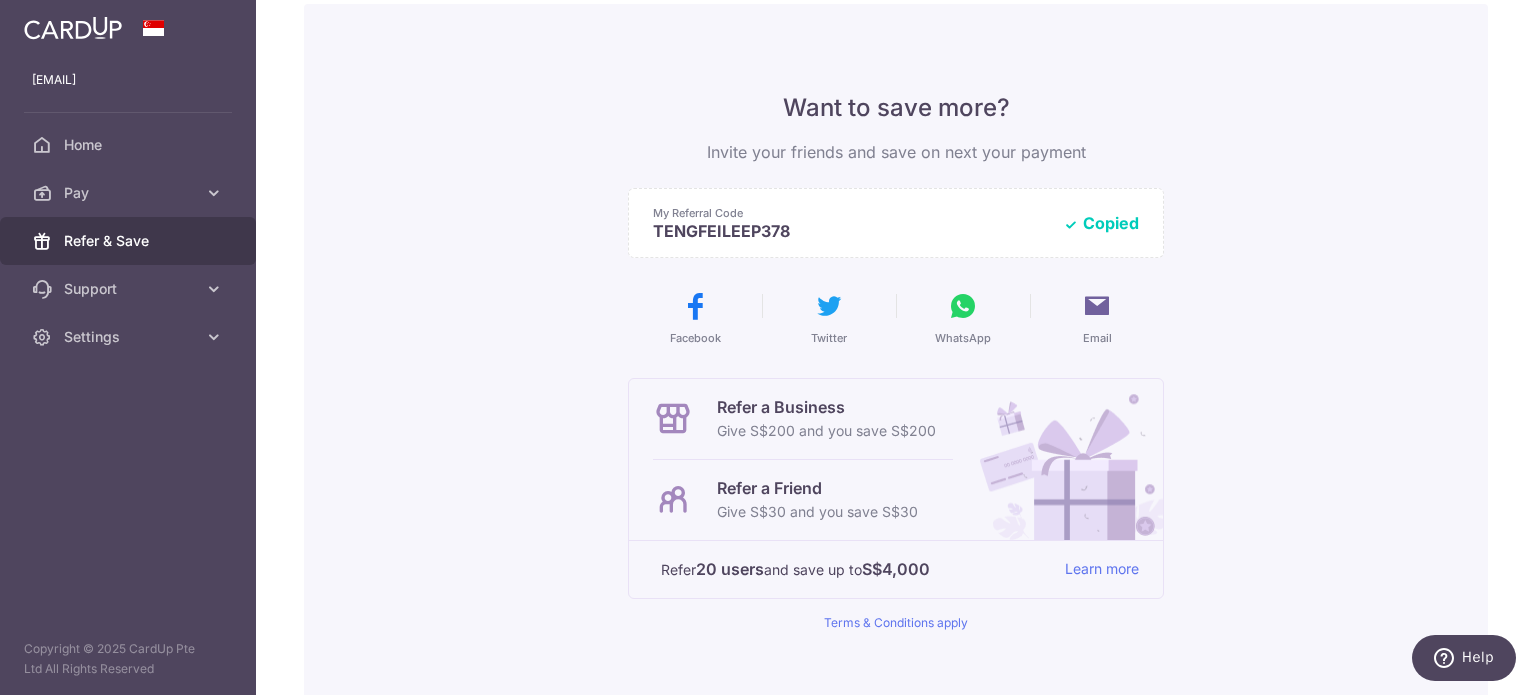 click at bounding box center [963, 306] 